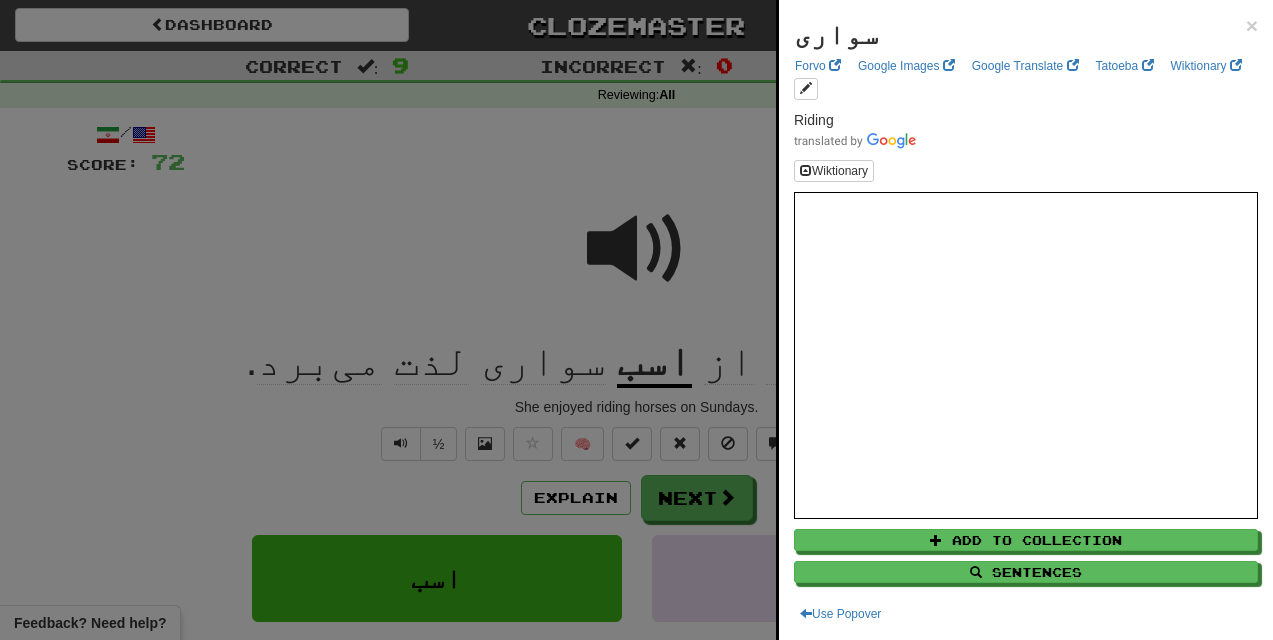 scroll, scrollTop: 1, scrollLeft: 0, axis: vertical 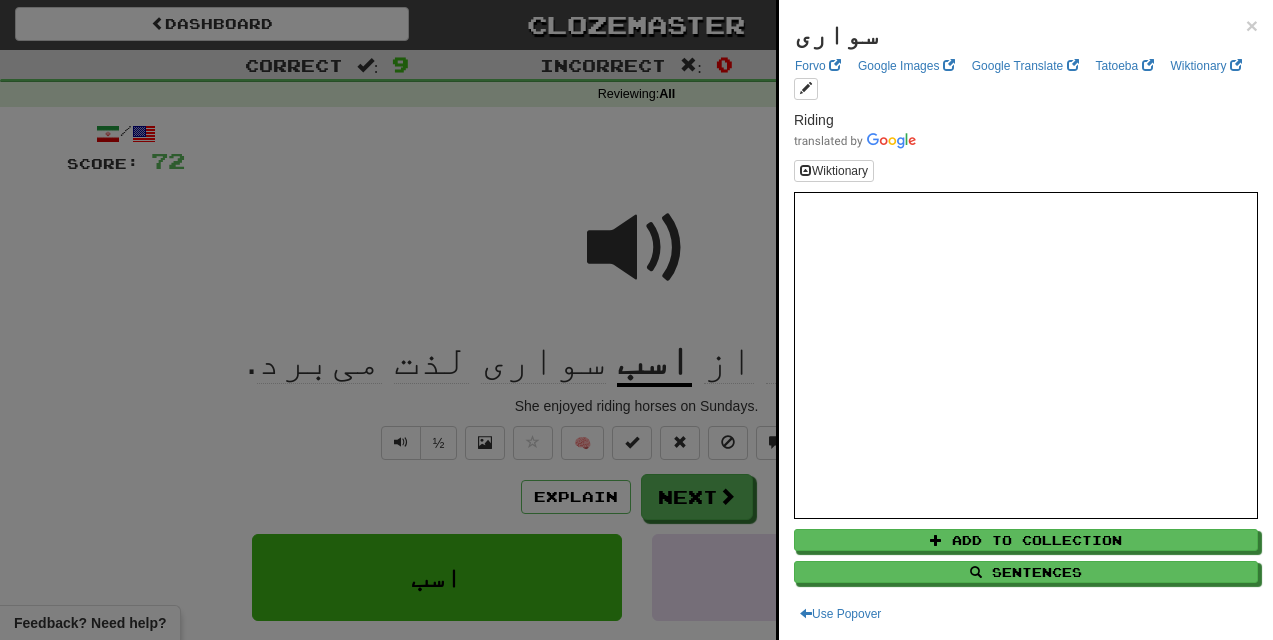 click at bounding box center (636, 320) 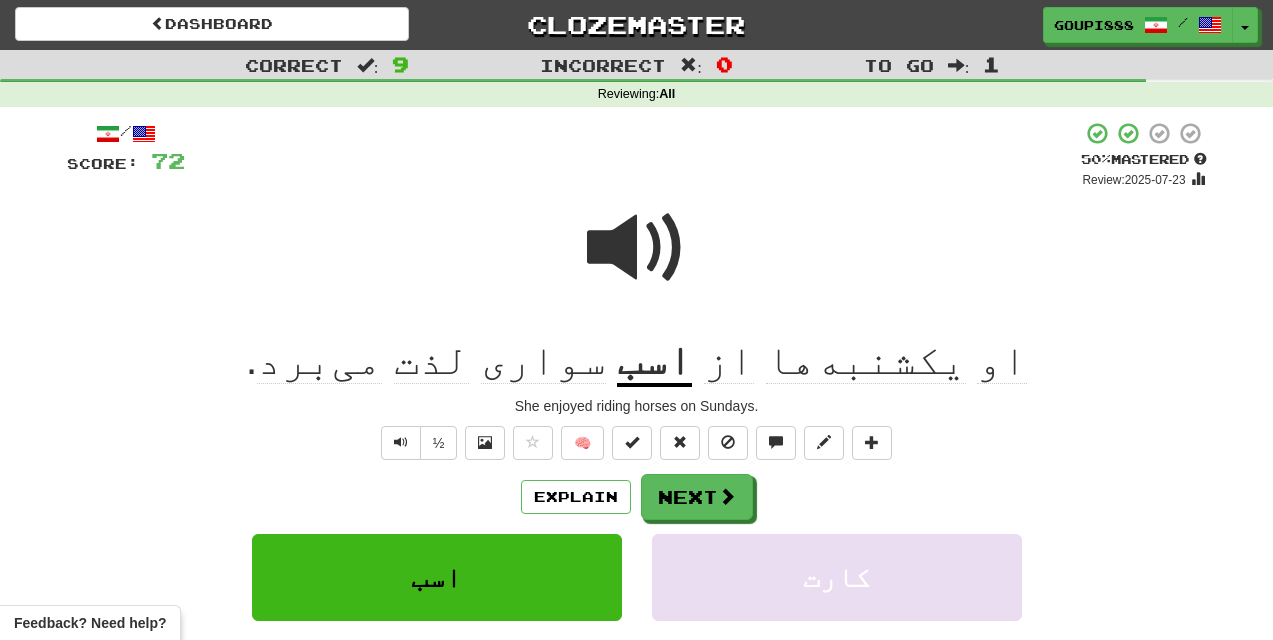 click at bounding box center (637, 248) 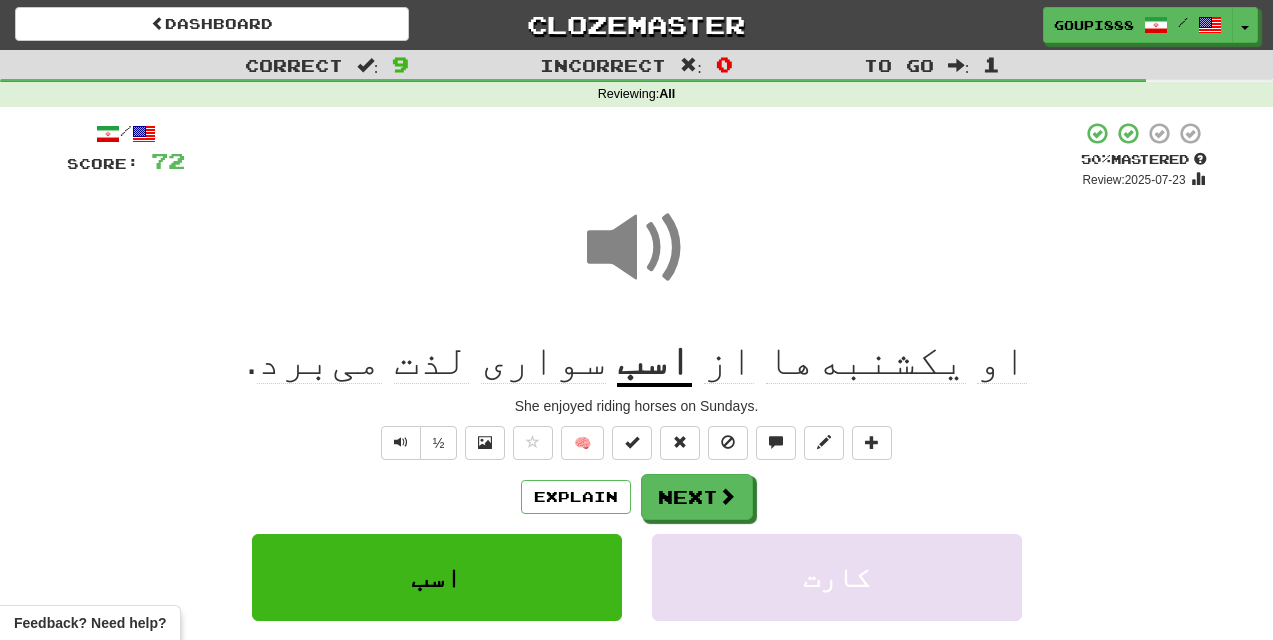 click at bounding box center [637, 248] 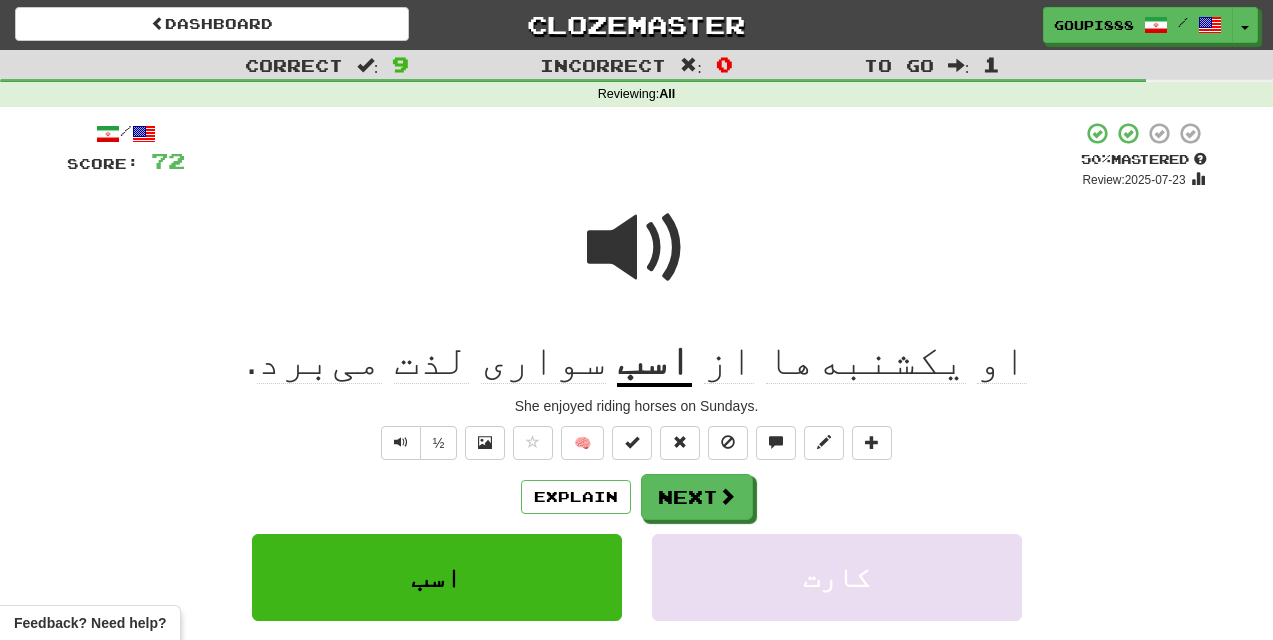 click on "لذت" at bounding box center [431, 360] 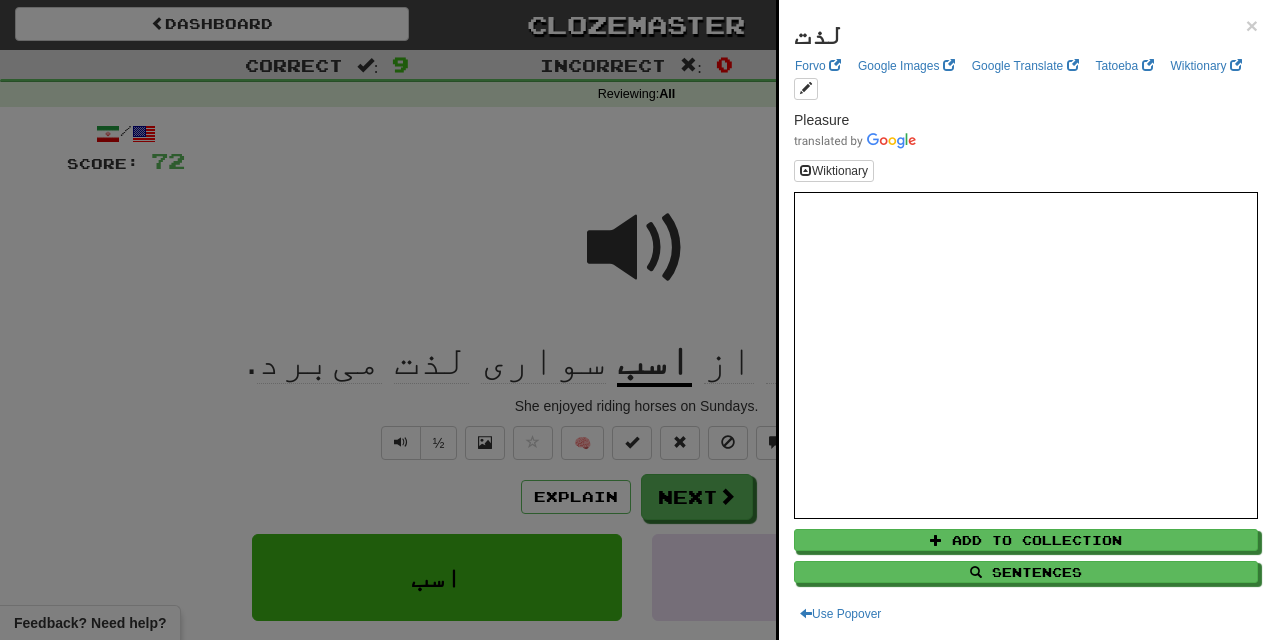 click at bounding box center [636, 320] 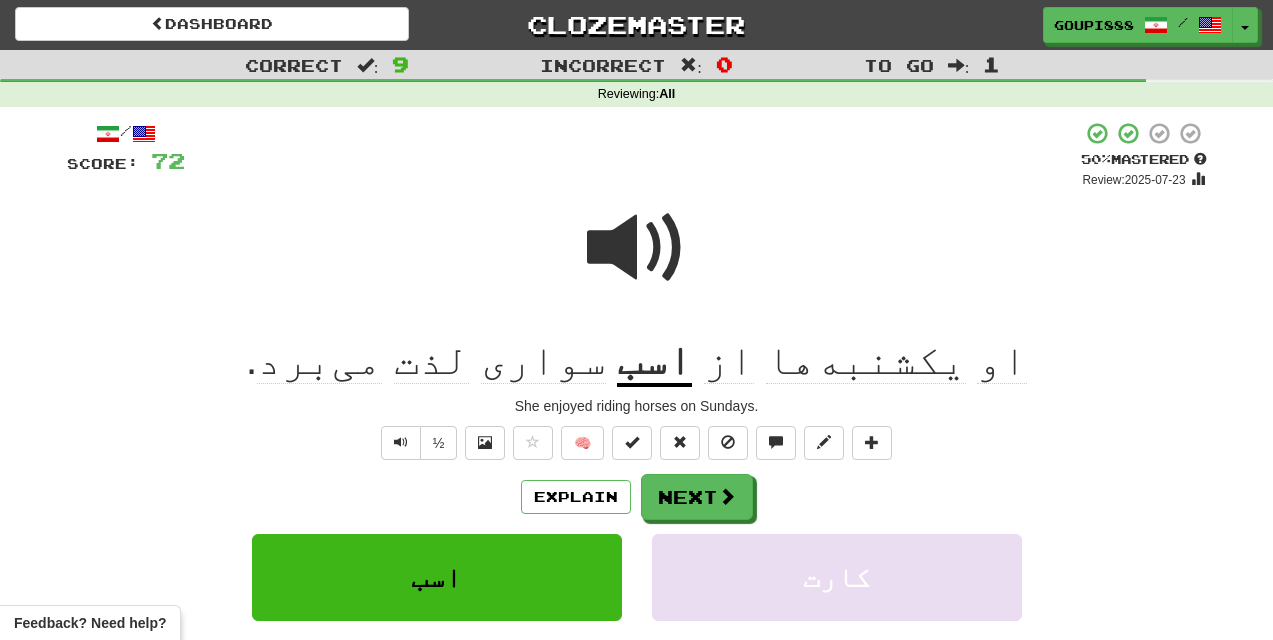 click at bounding box center (637, 248) 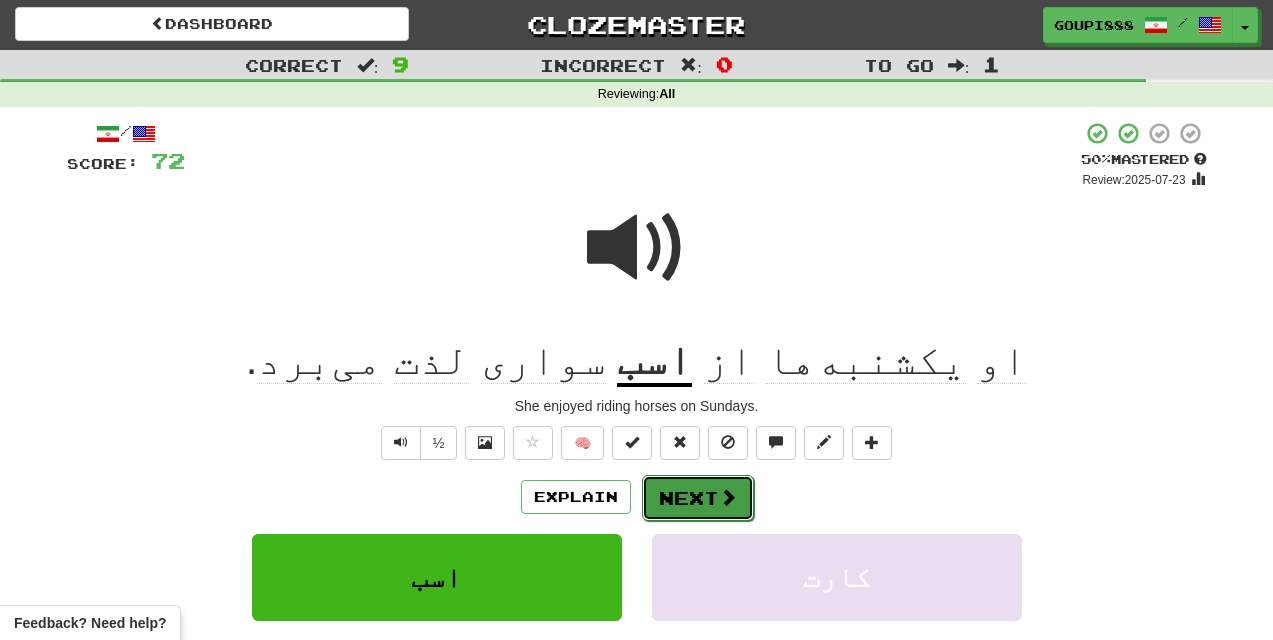 click on "Next" at bounding box center (698, 498) 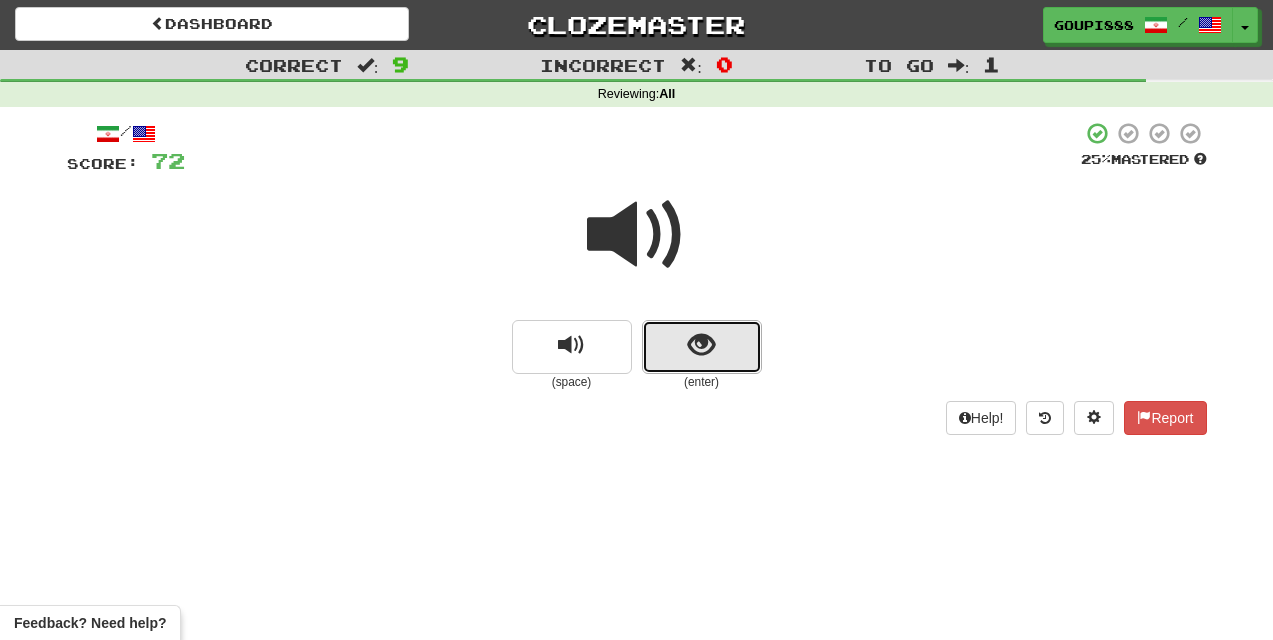 click at bounding box center (701, 345) 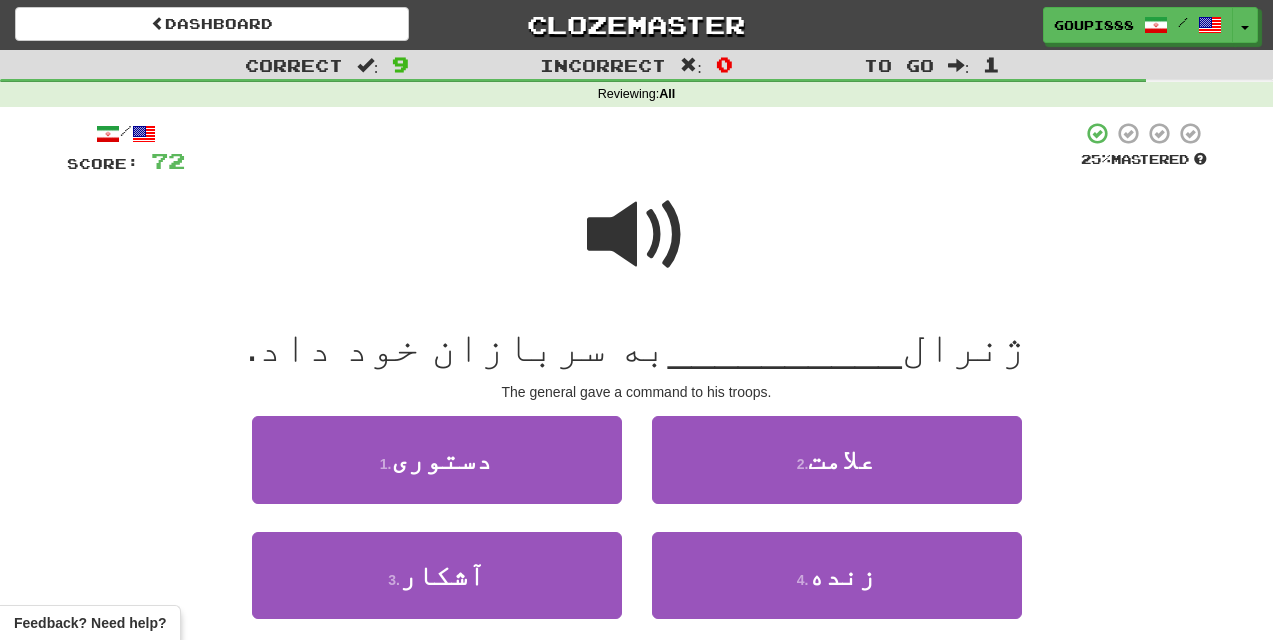 click at bounding box center [637, 235] 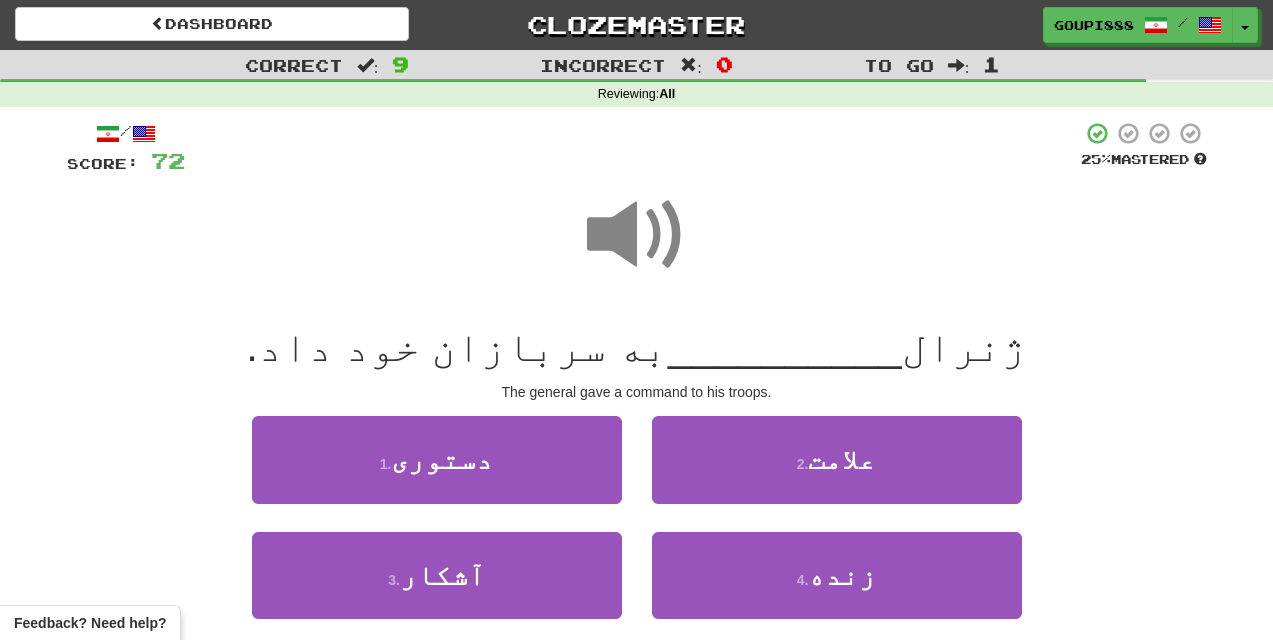 click at bounding box center [637, 235] 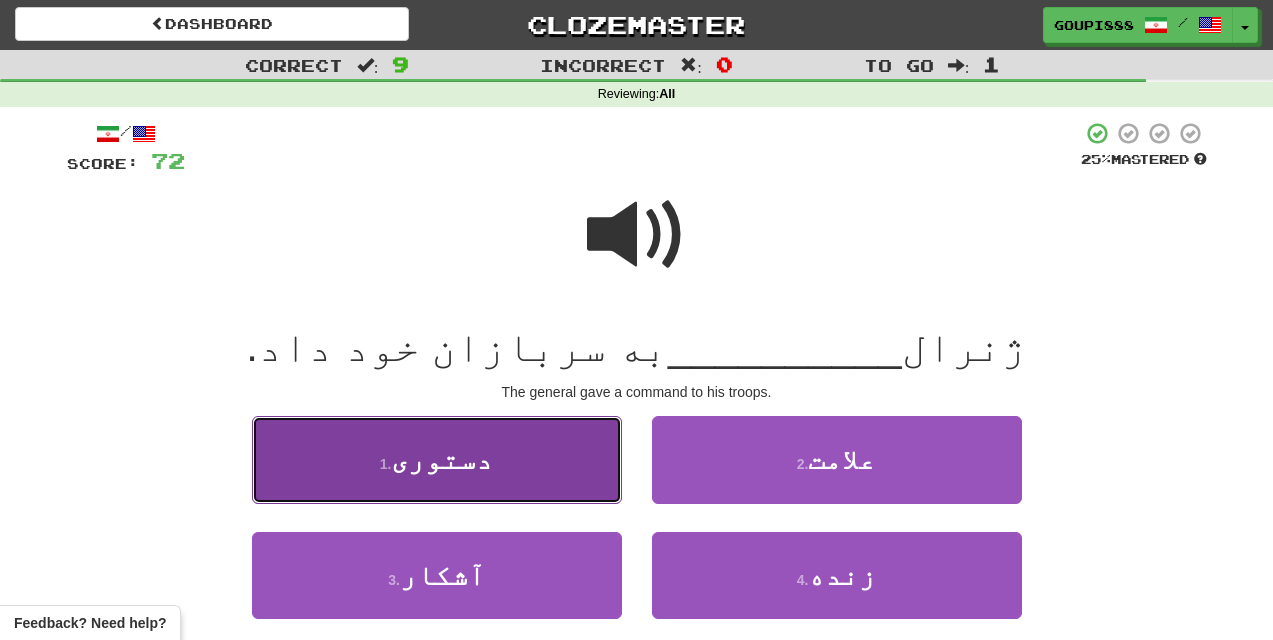click on "1 .  دستوری" at bounding box center [437, 459] 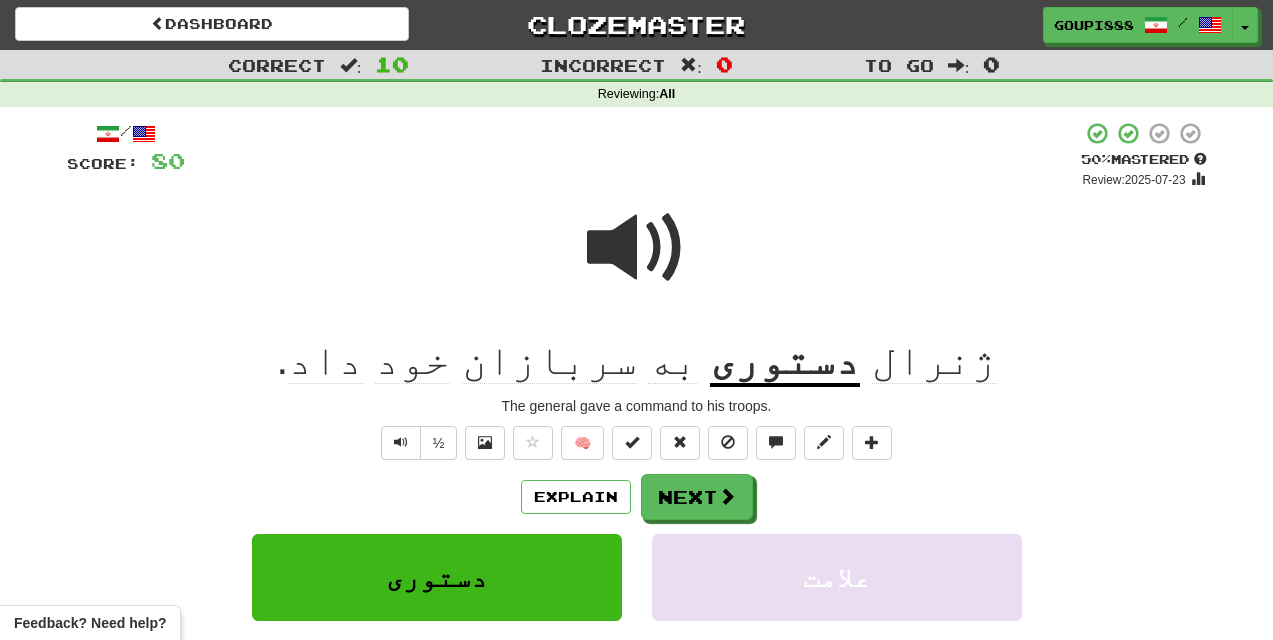 click on "سربازان" at bounding box center [549, 360] 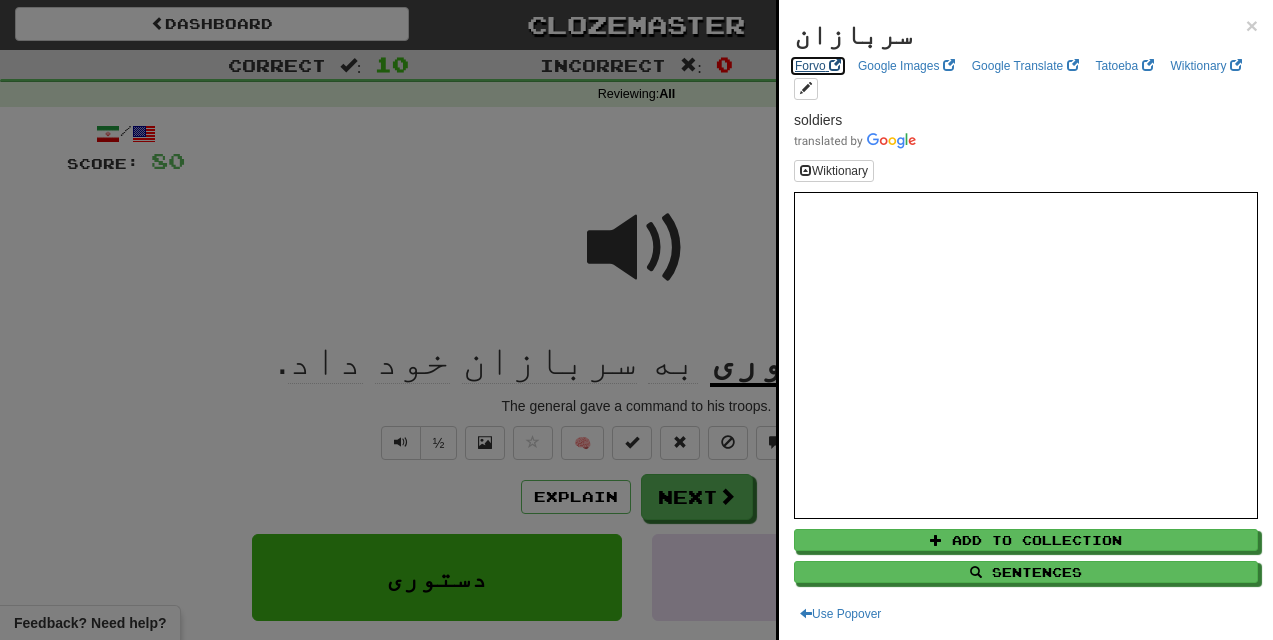 click on "Forvo" at bounding box center [818, 66] 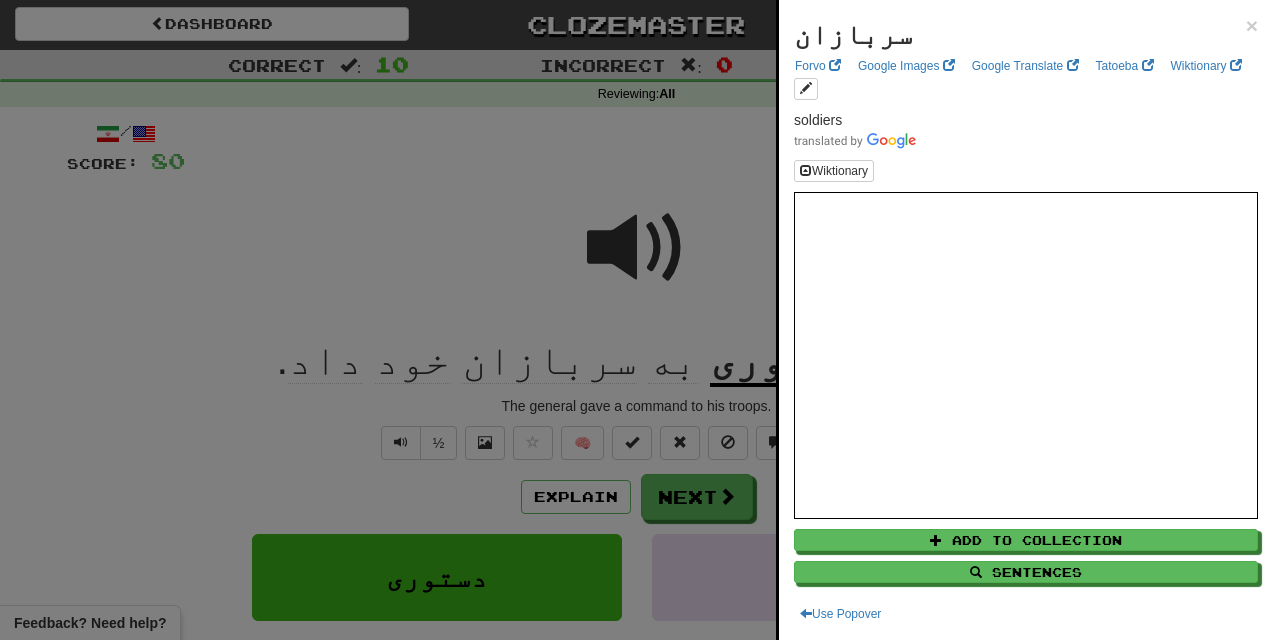 click at bounding box center [636, 320] 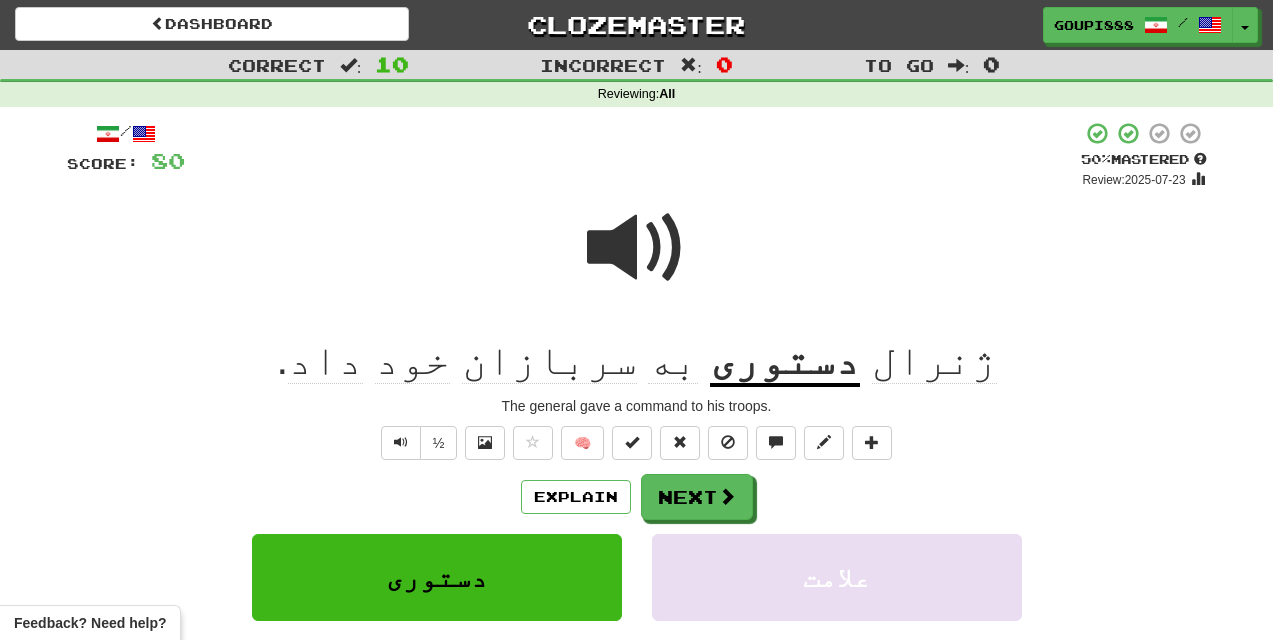 click on "دستوری" at bounding box center (785, 361) 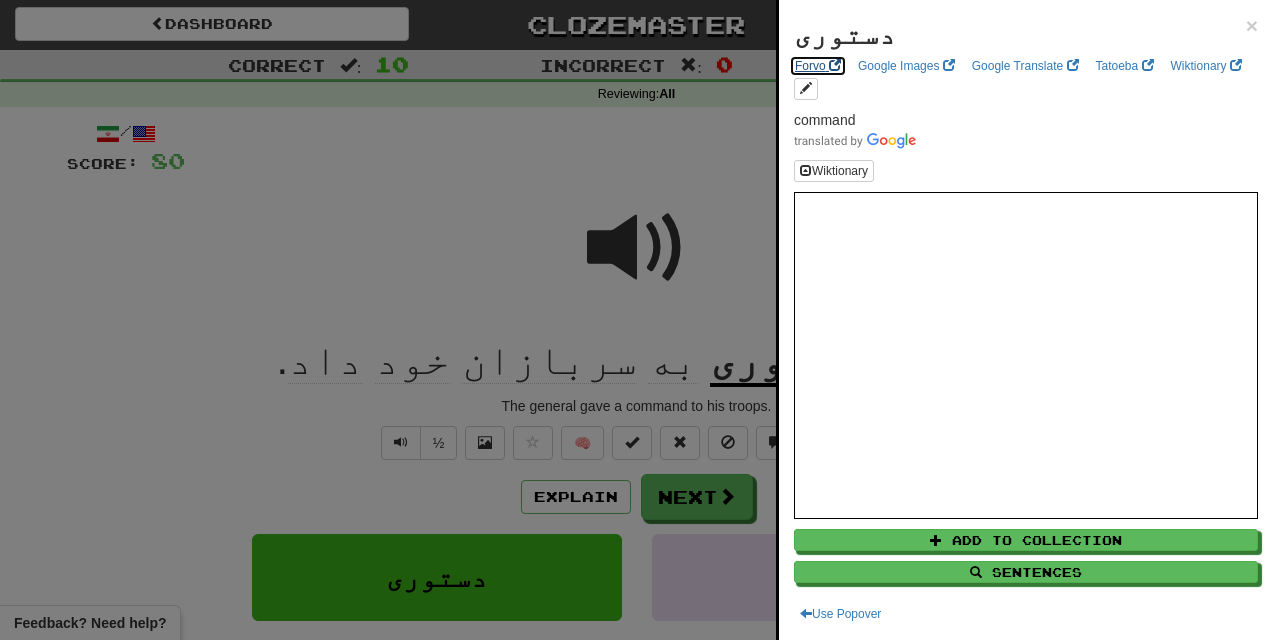 click on "Forvo" at bounding box center [818, 66] 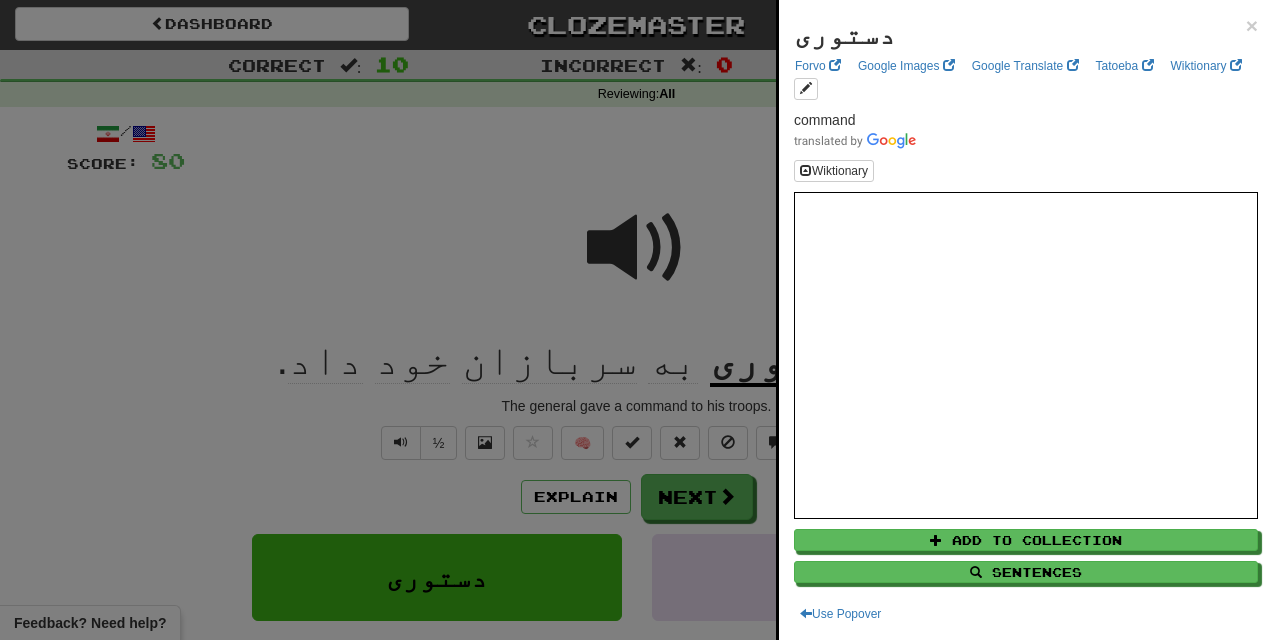 click at bounding box center (636, 320) 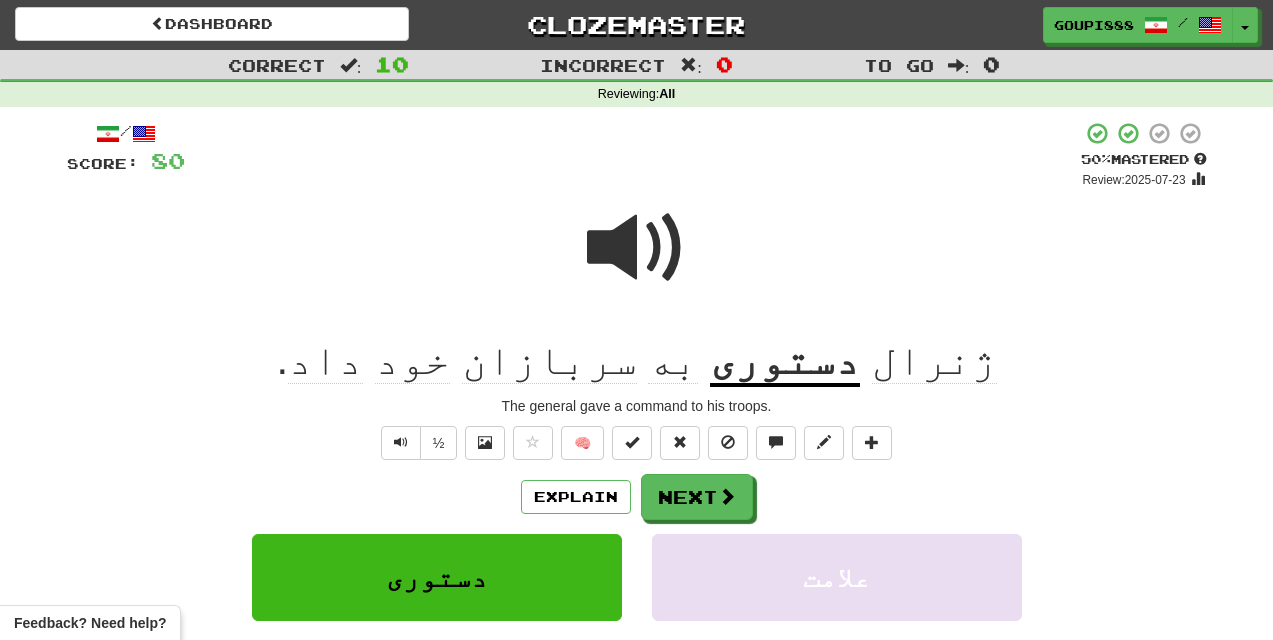 click at bounding box center [637, 248] 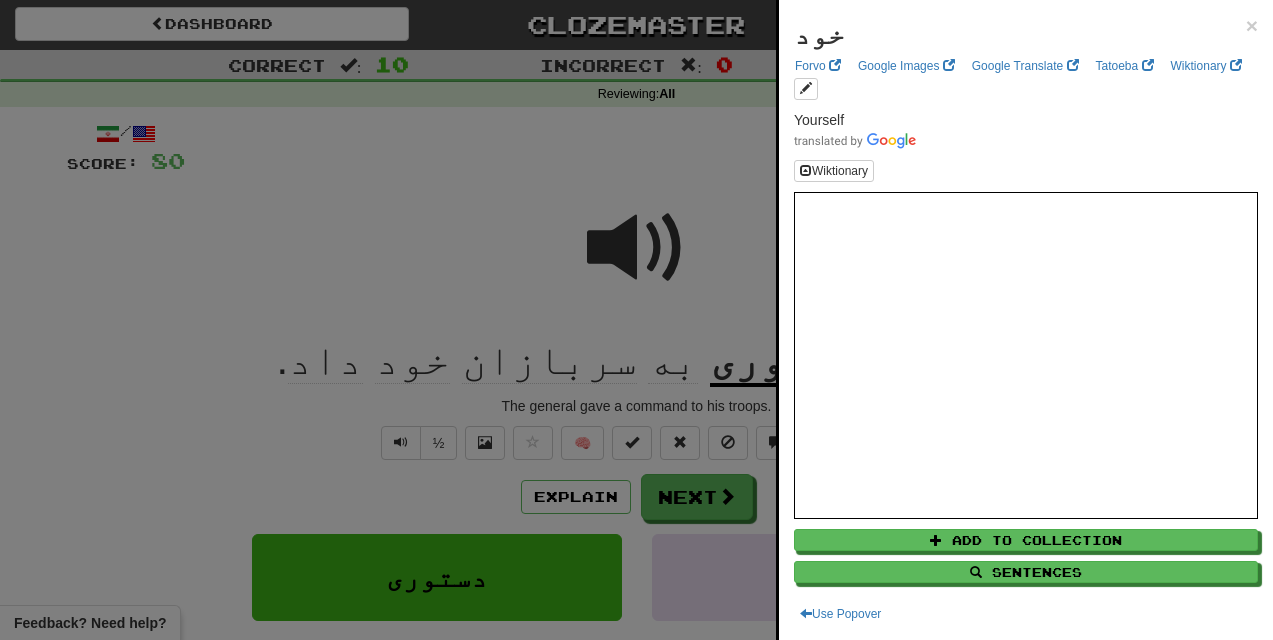 click at bounding box center [636, 320] 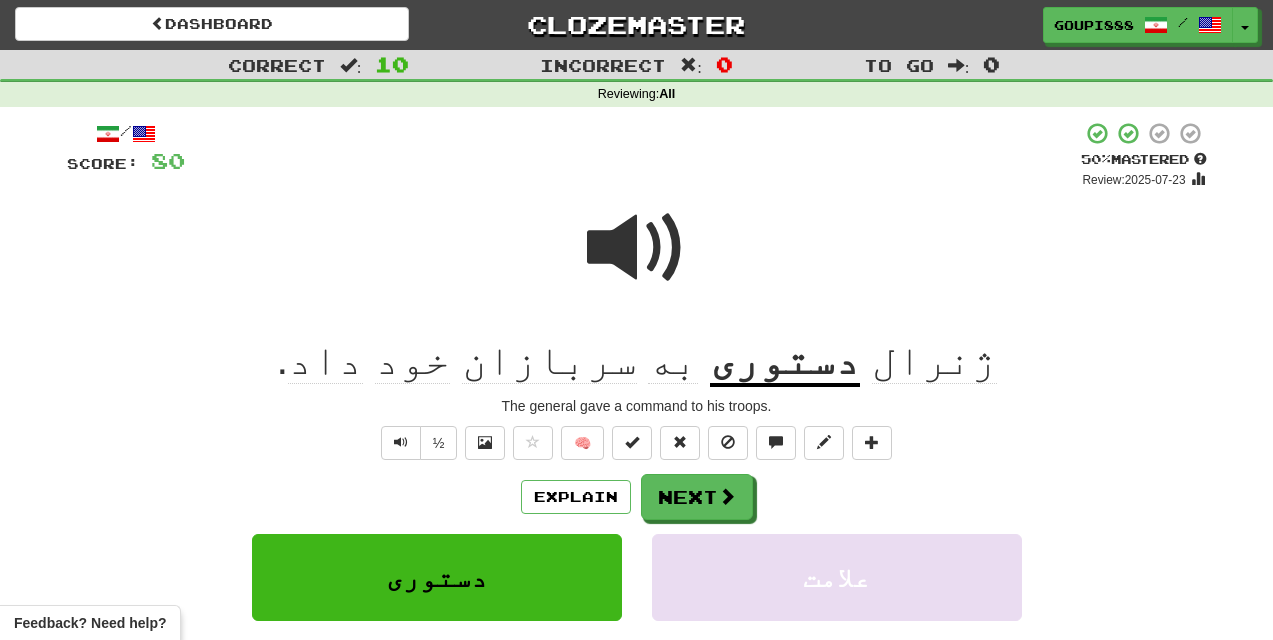 click at bounding box center [637, 248] 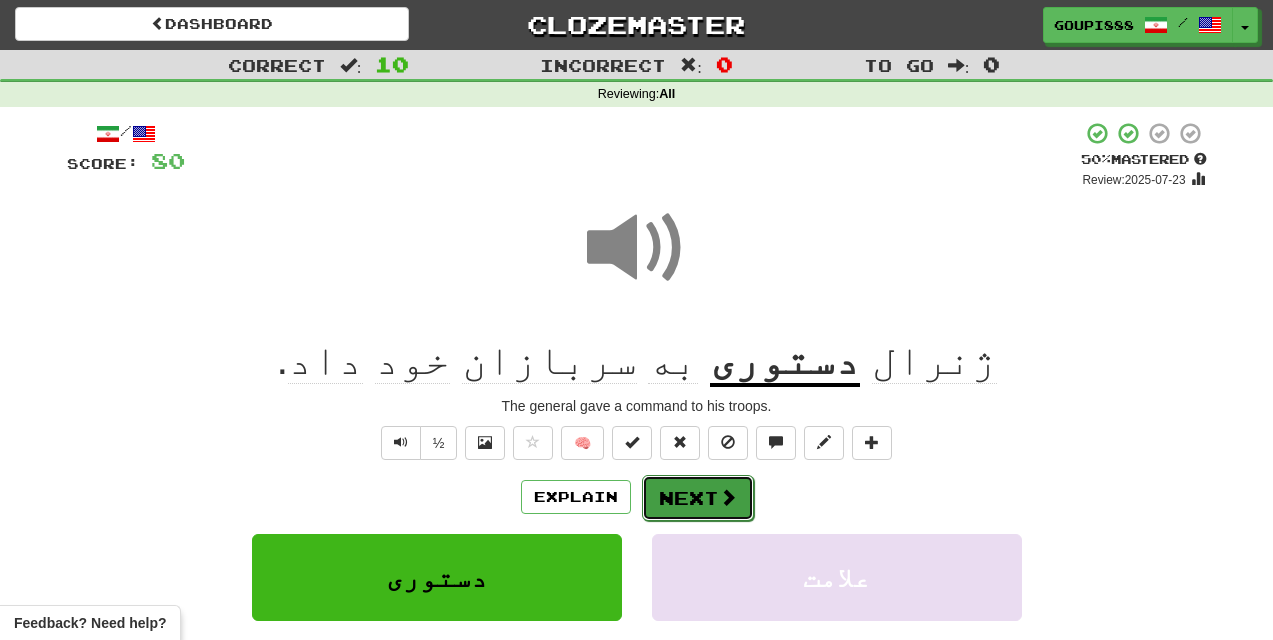 click on "Next" at bounding box center (698, 498) 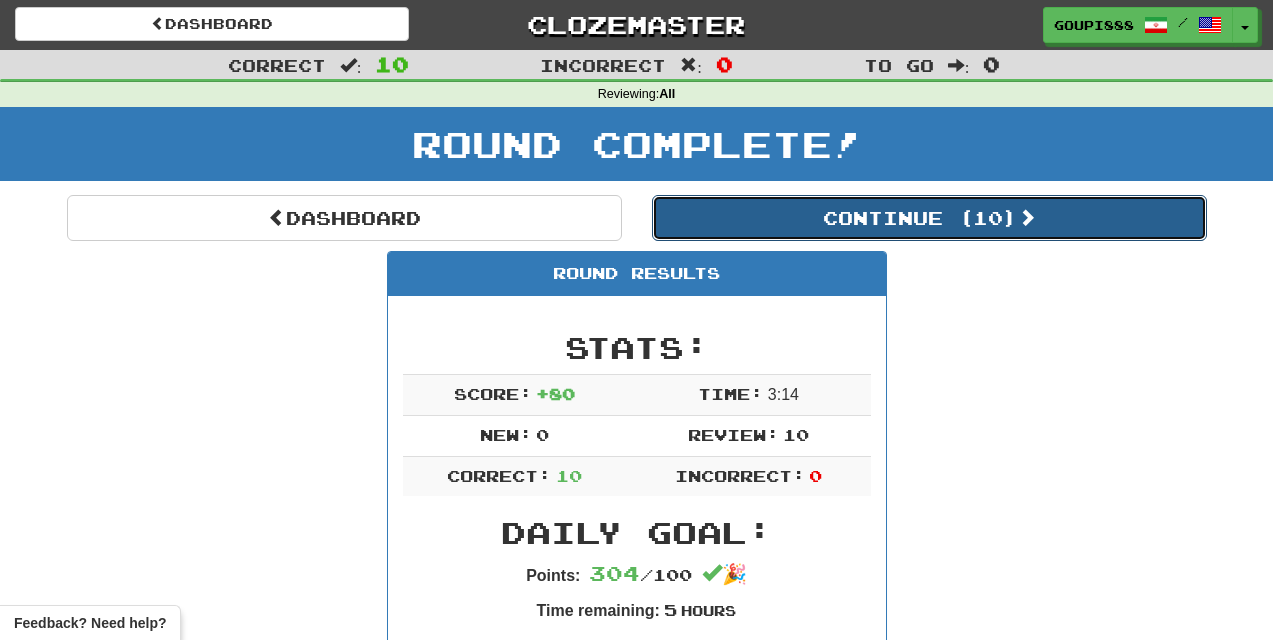 click on "Continue ( 10 )" at bounding box center [929, 218] 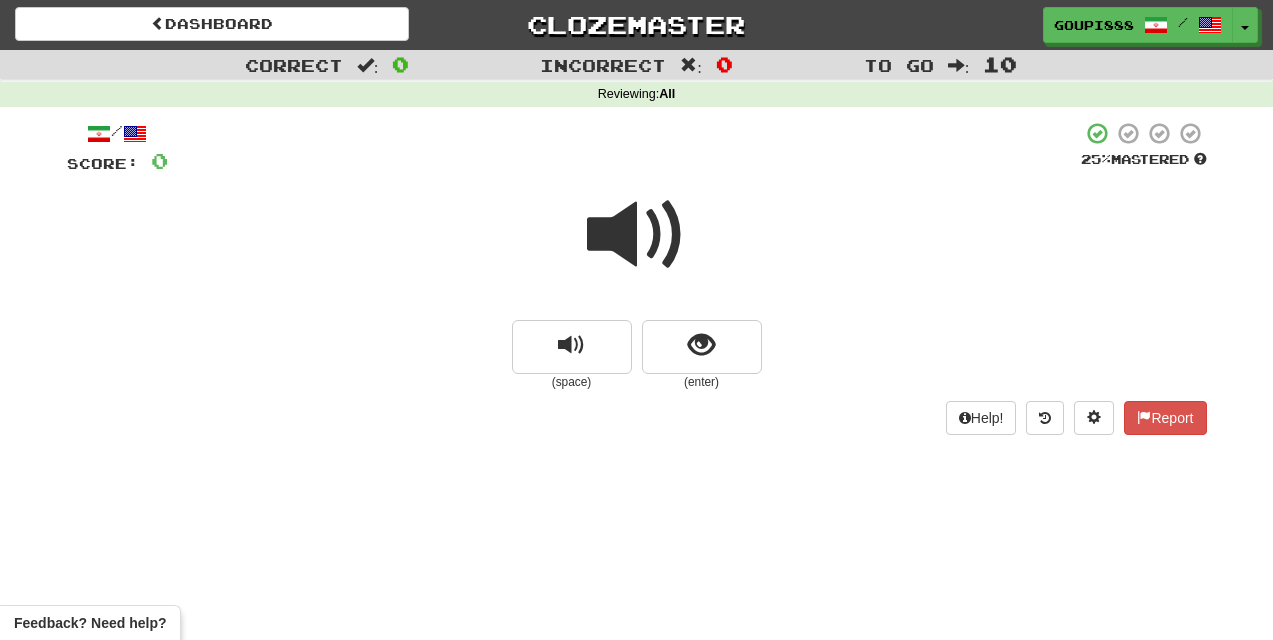 click at bounding box center (637, 235) 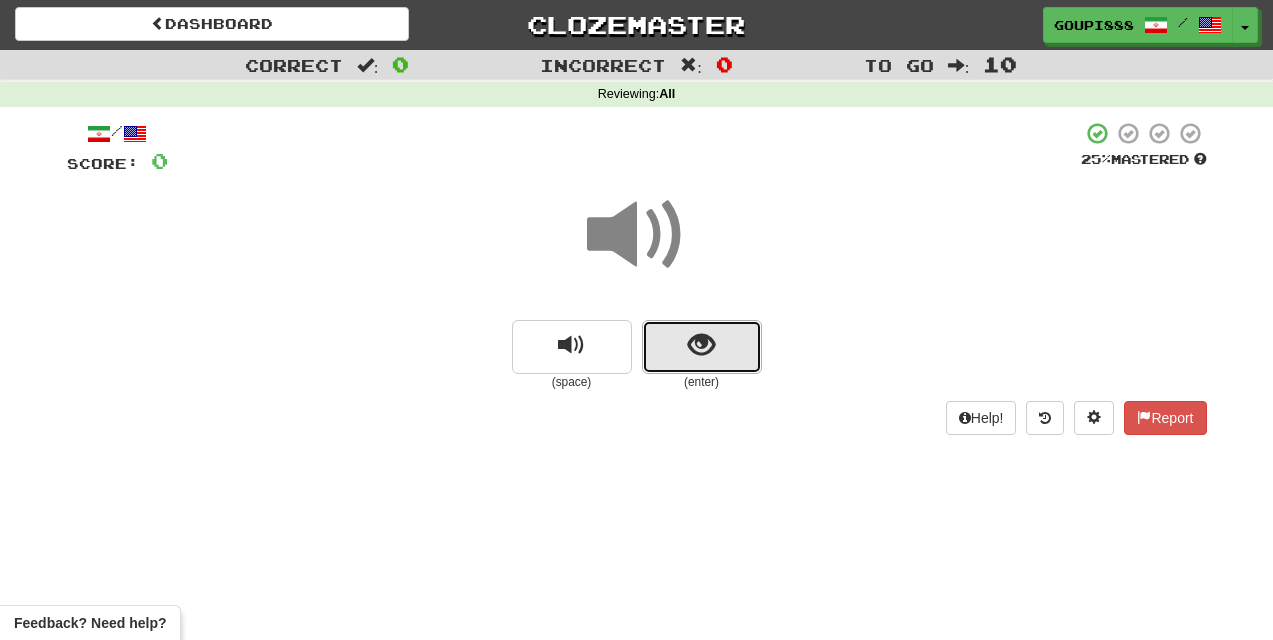 click at bounding box center [702, 347] 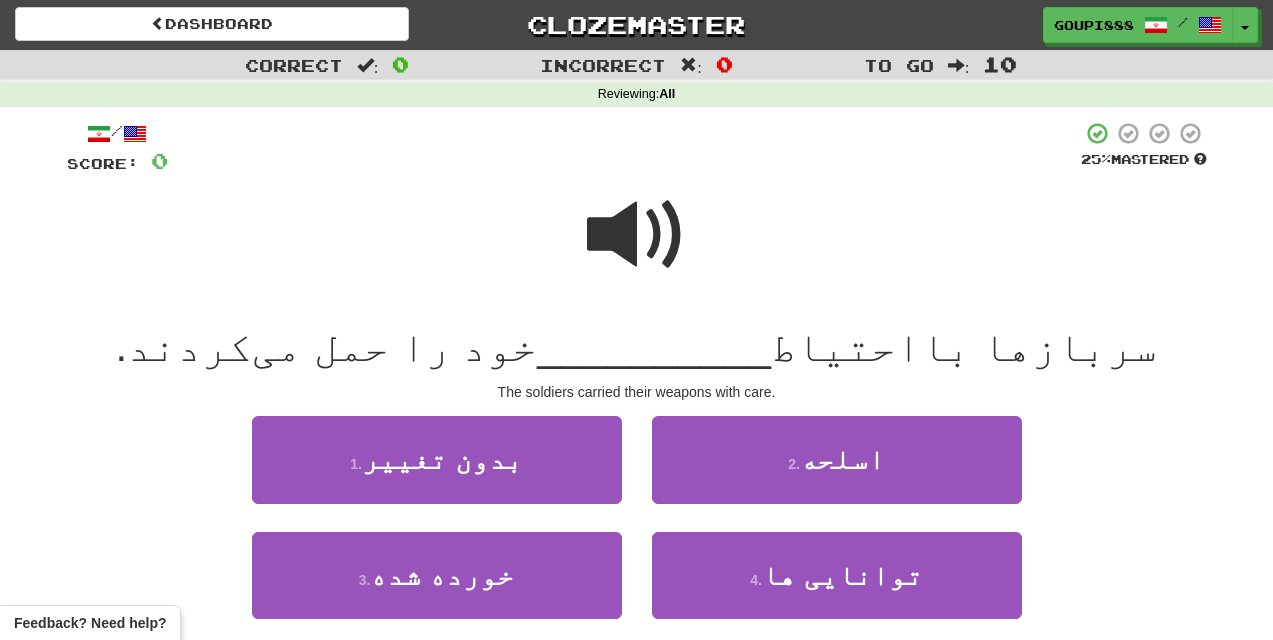 click at bounding box center [637, 235] 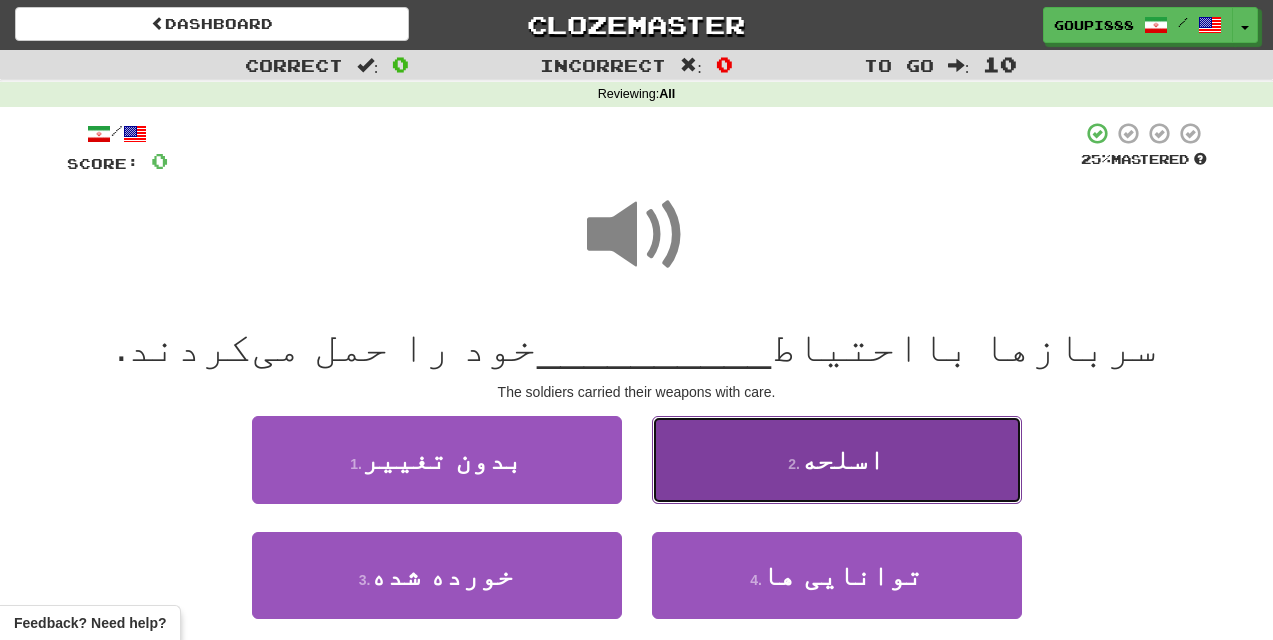 click on "اسلحه" at bounding box center (842, 459) 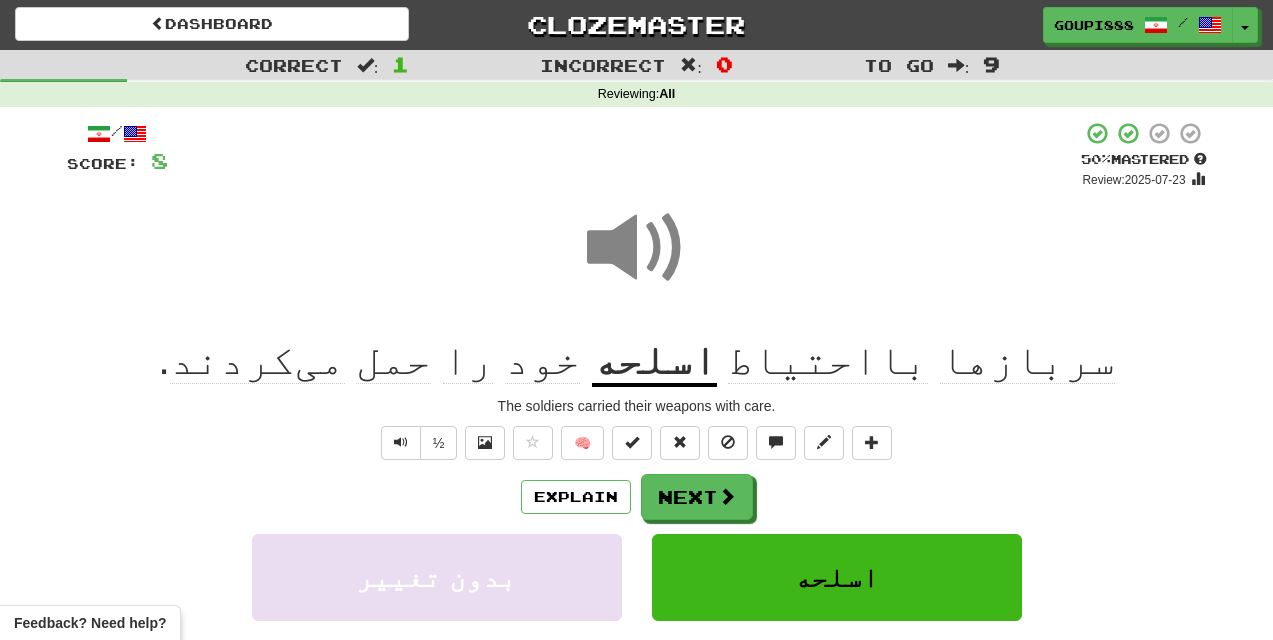 click at bounding box center (637, 248) 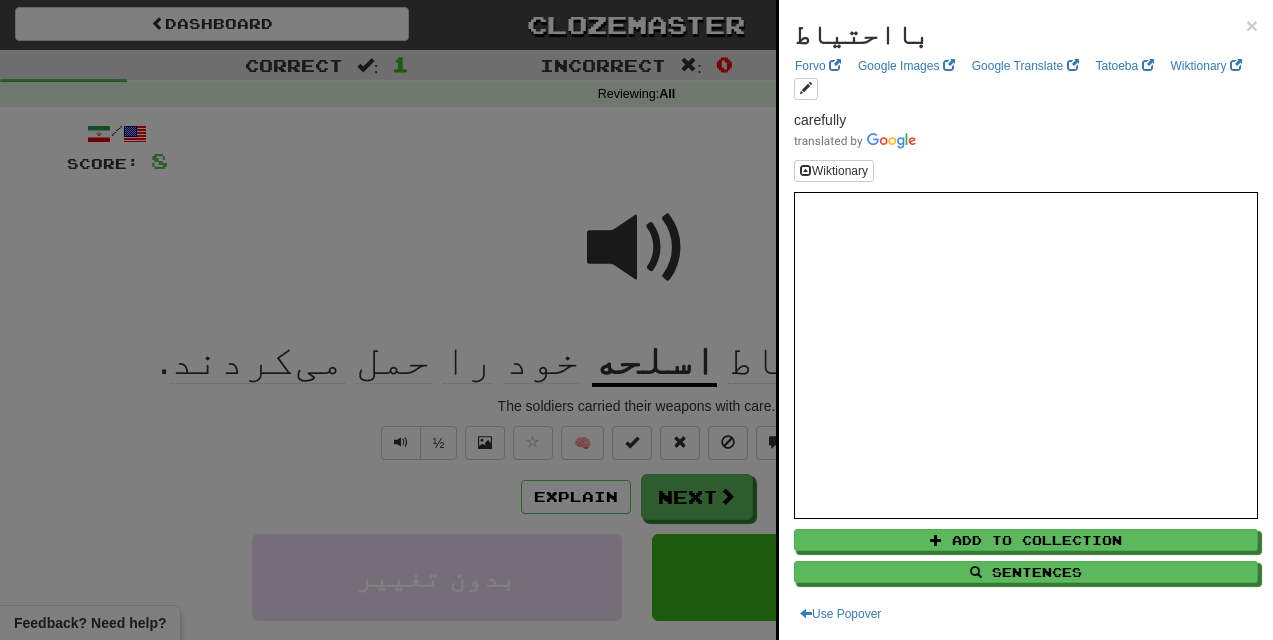 click at bounding box center [636, 320] 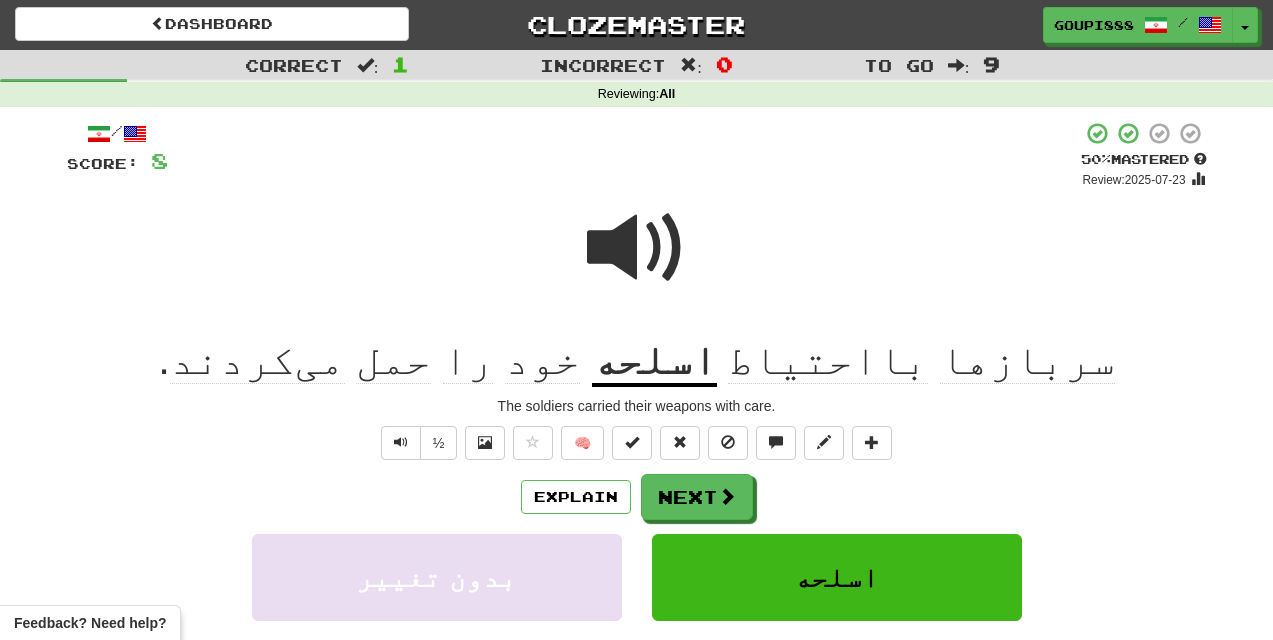 click on "اسلحه" at bounding box center [654, 361] 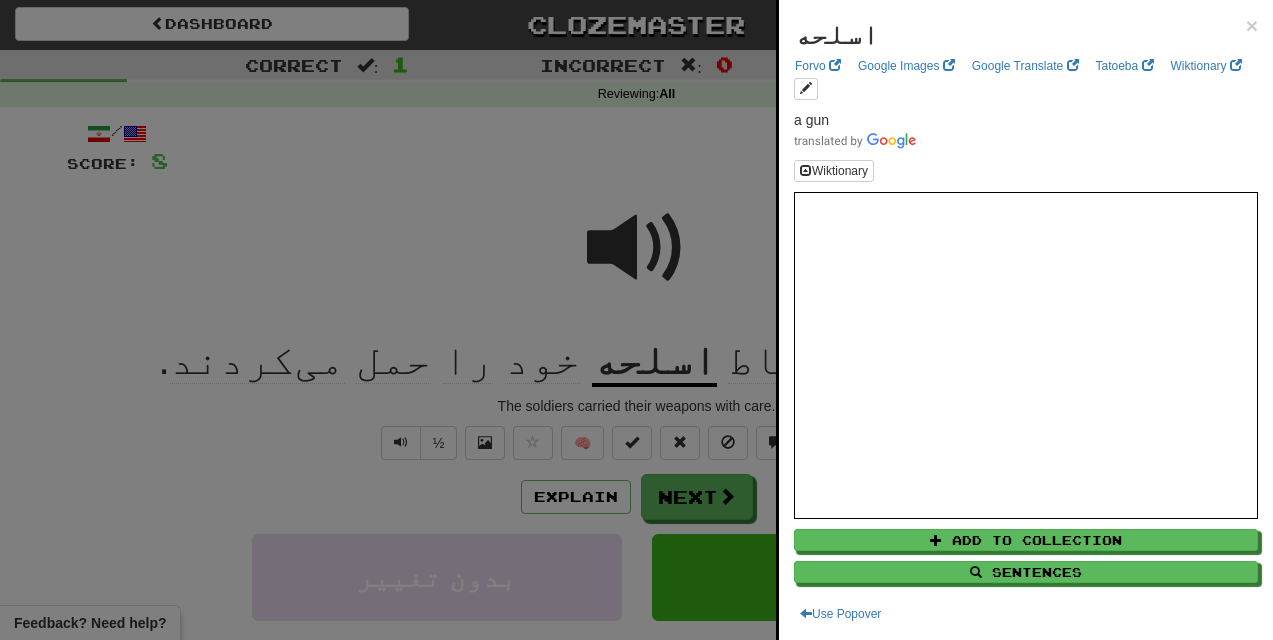 click at bounding box center (636, 320) 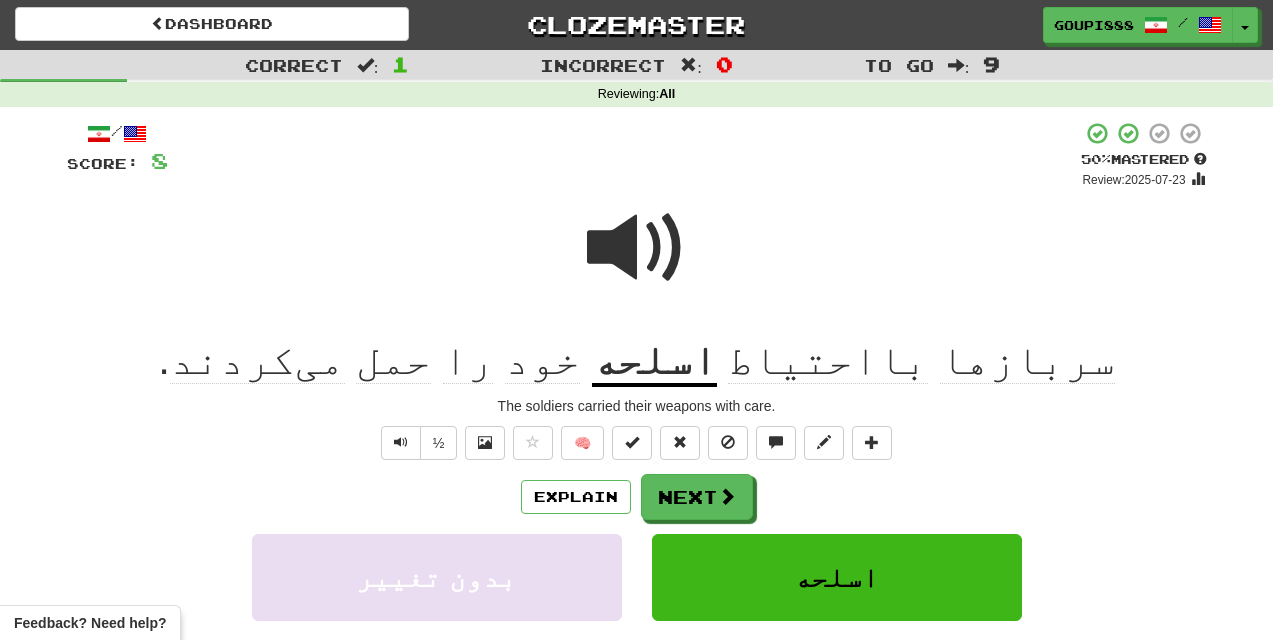 click on "خود" at bounding box center (542, 360) 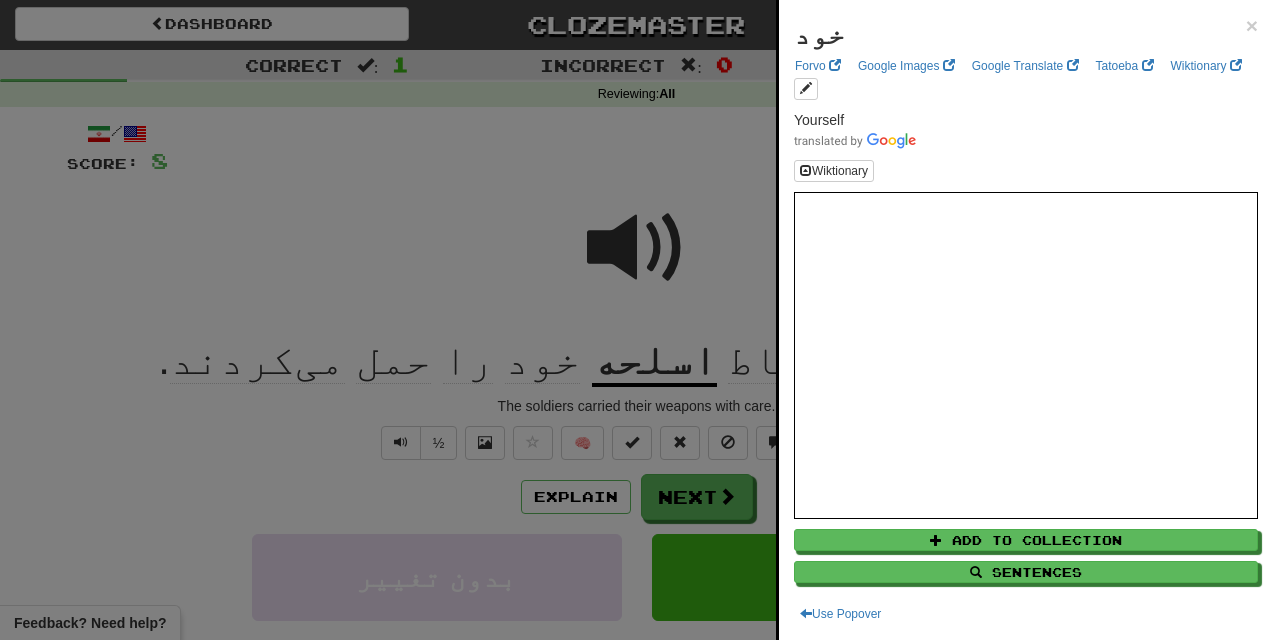 click at bounding box center [636, 320] 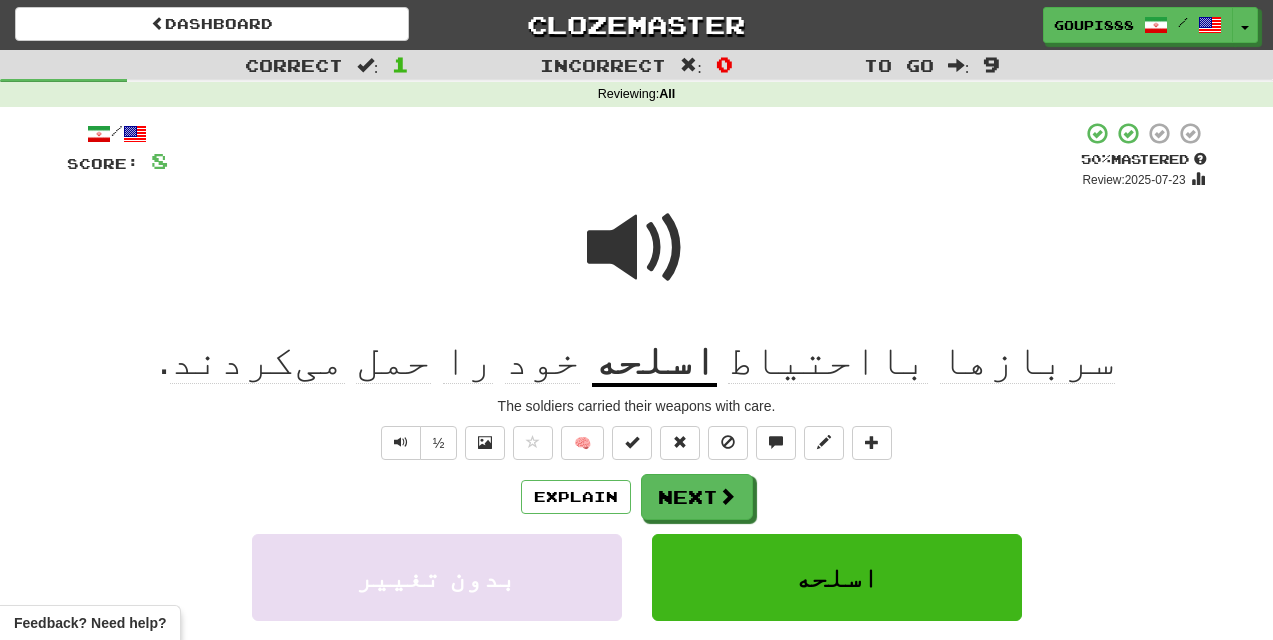 click on "حمل" at bounding box center (393, 360) 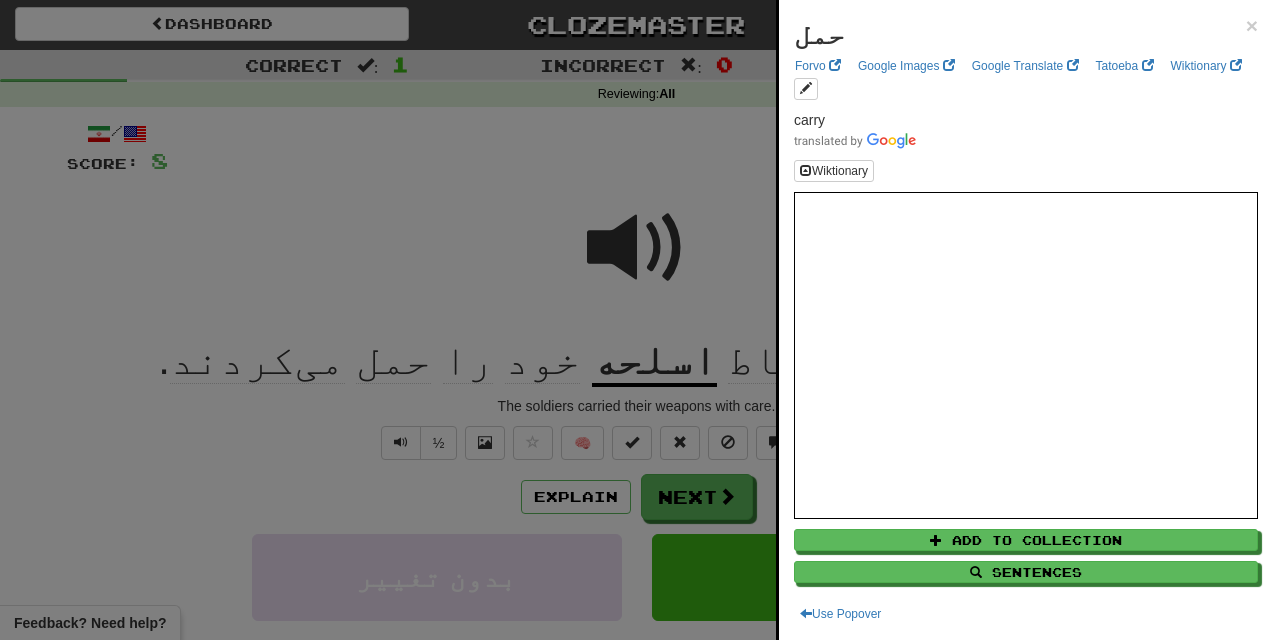 click at bounding box center [636, 320] 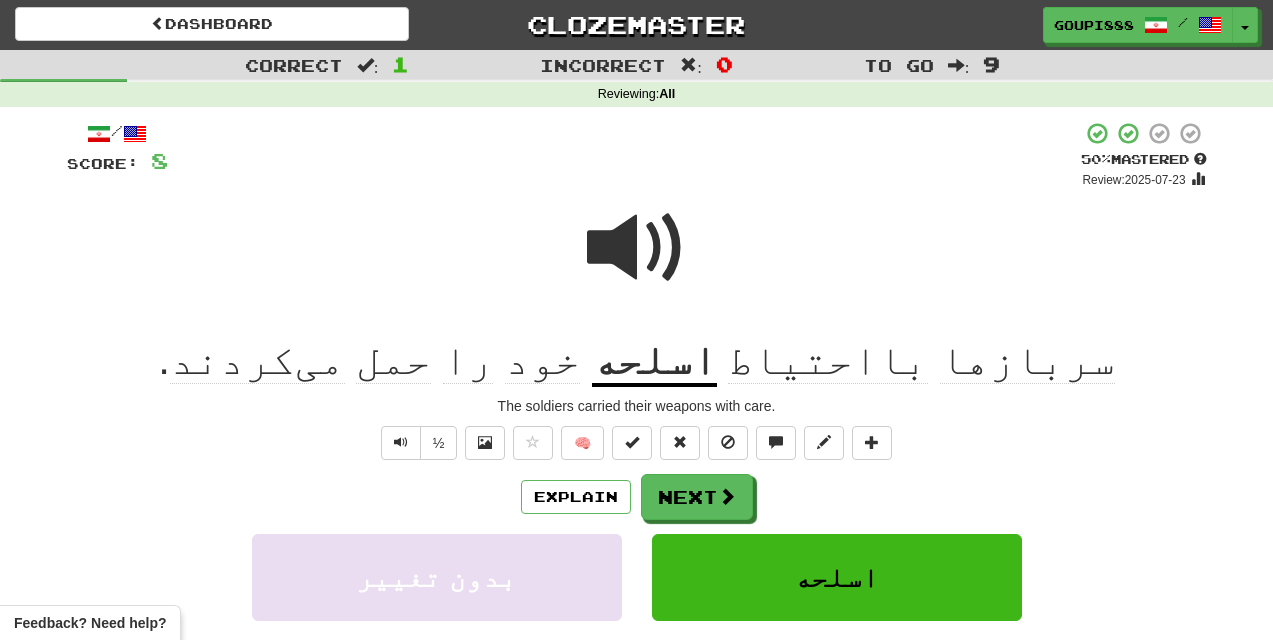 click on "می‌کردند" at bounding box center (257, 360) 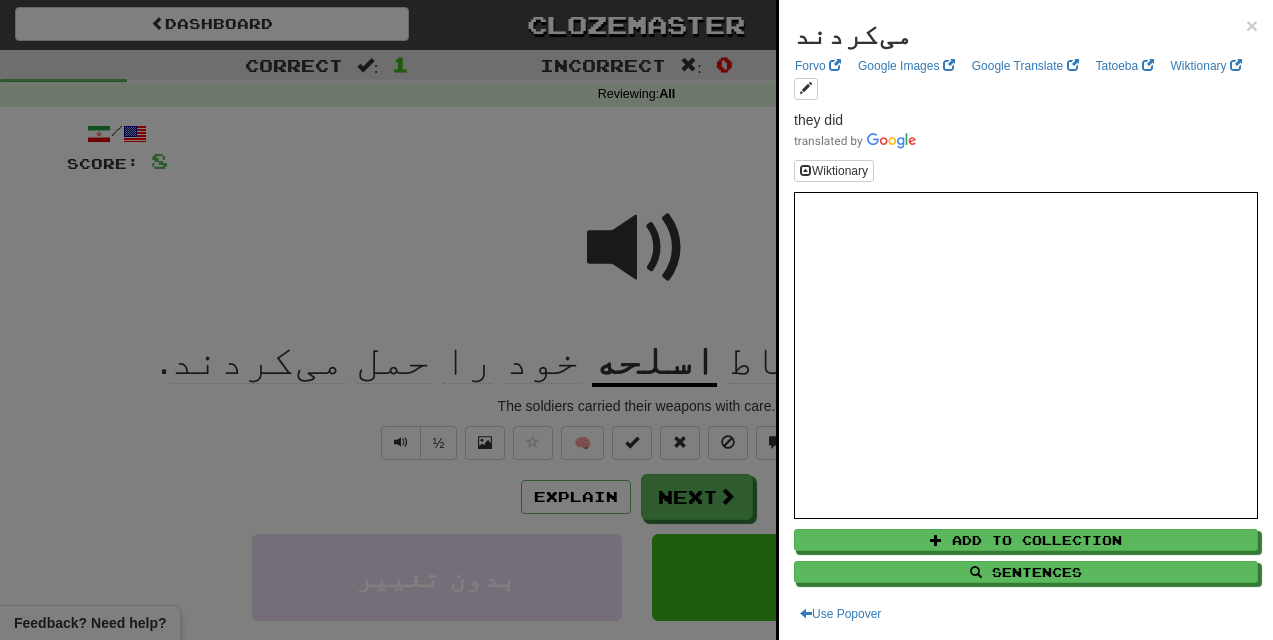 click at bounding box center [636, 320] 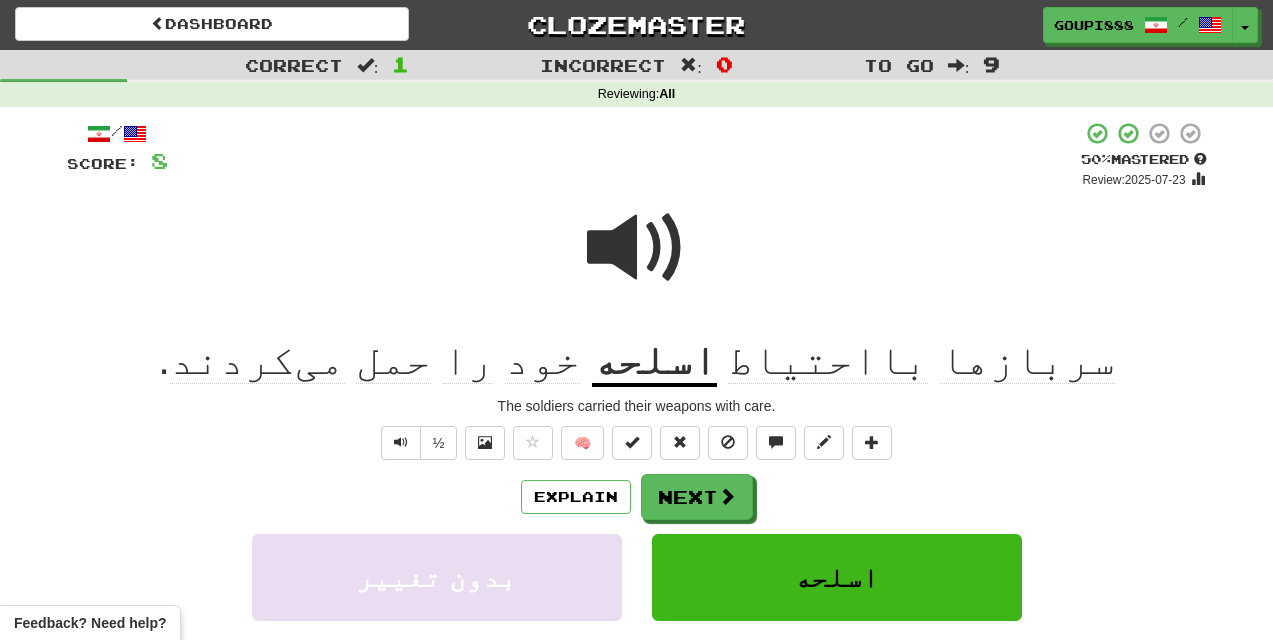 click at bounding box center [637, 248] 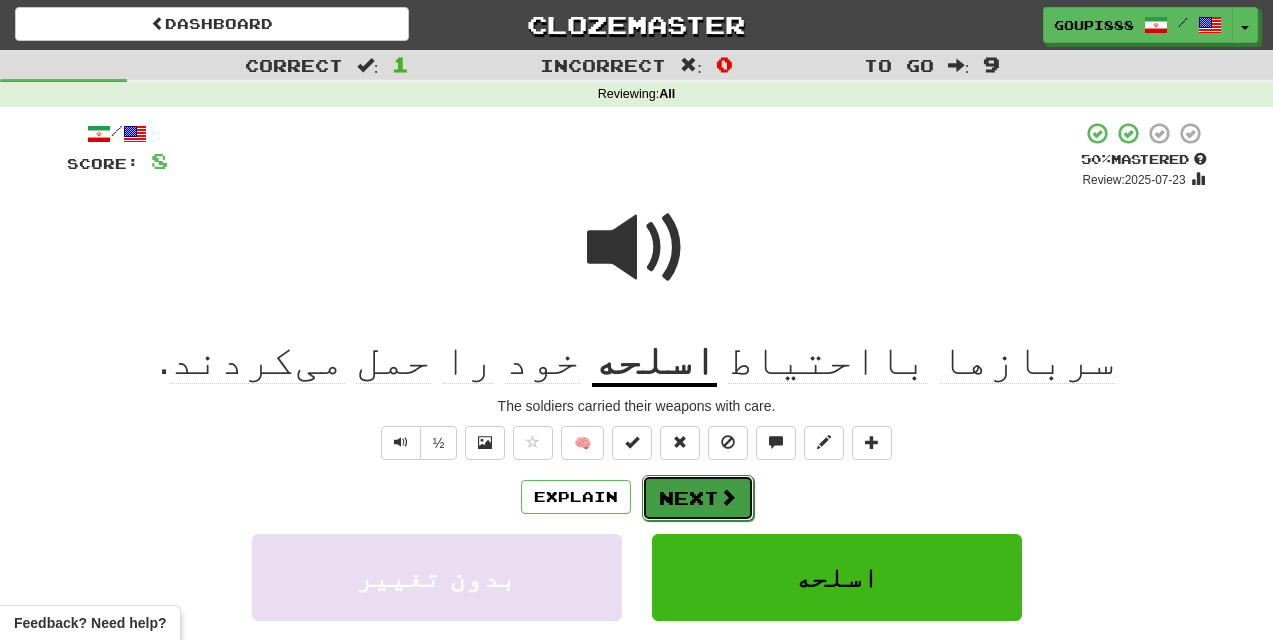click on "Next" at bounding box center (698, 498) 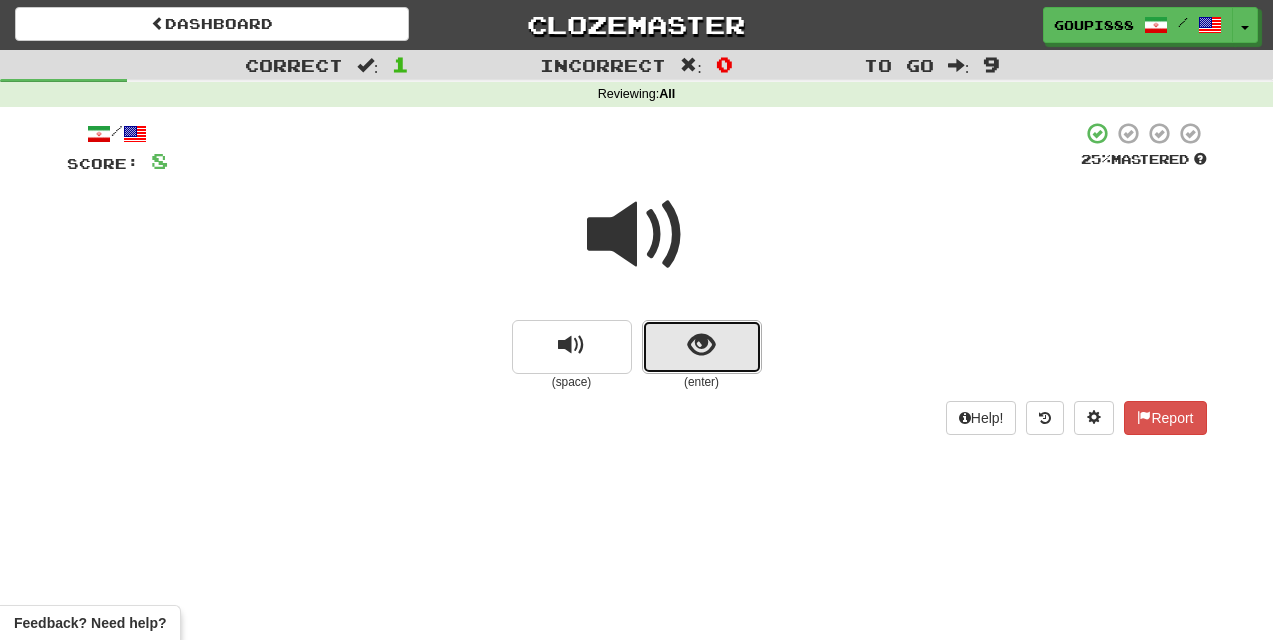 click at bounding box center [701, 345] 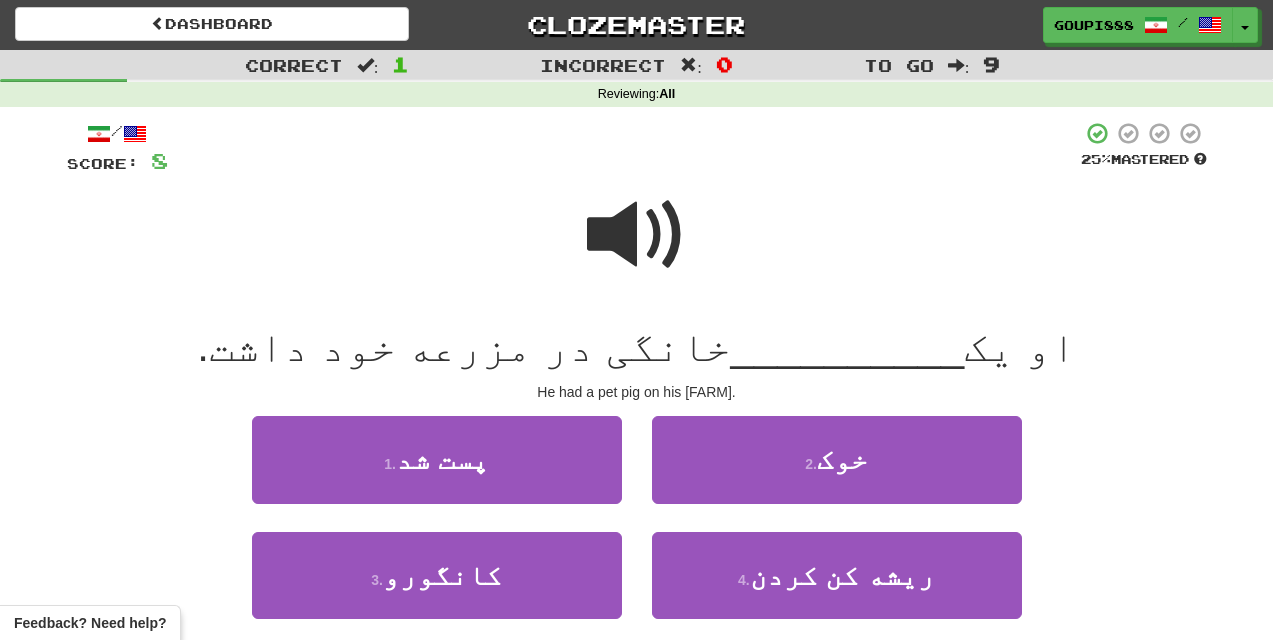 click at bounding box center [637, 235] 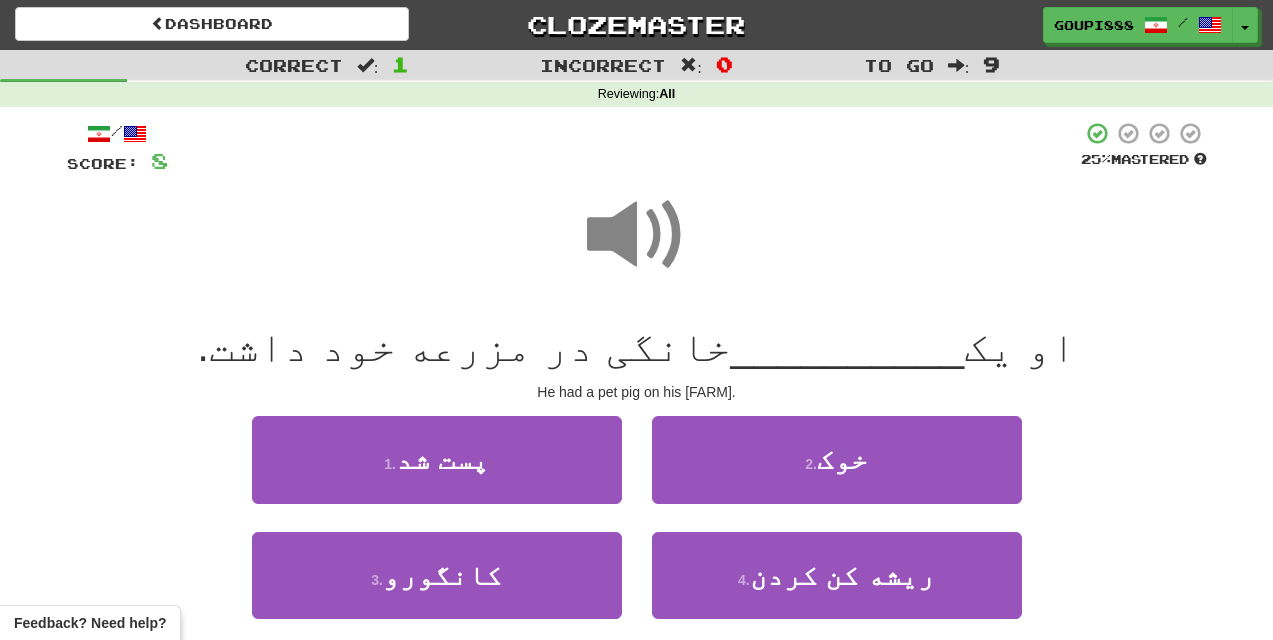 click on "2 .  خوک" at bounding box center [837, 473] 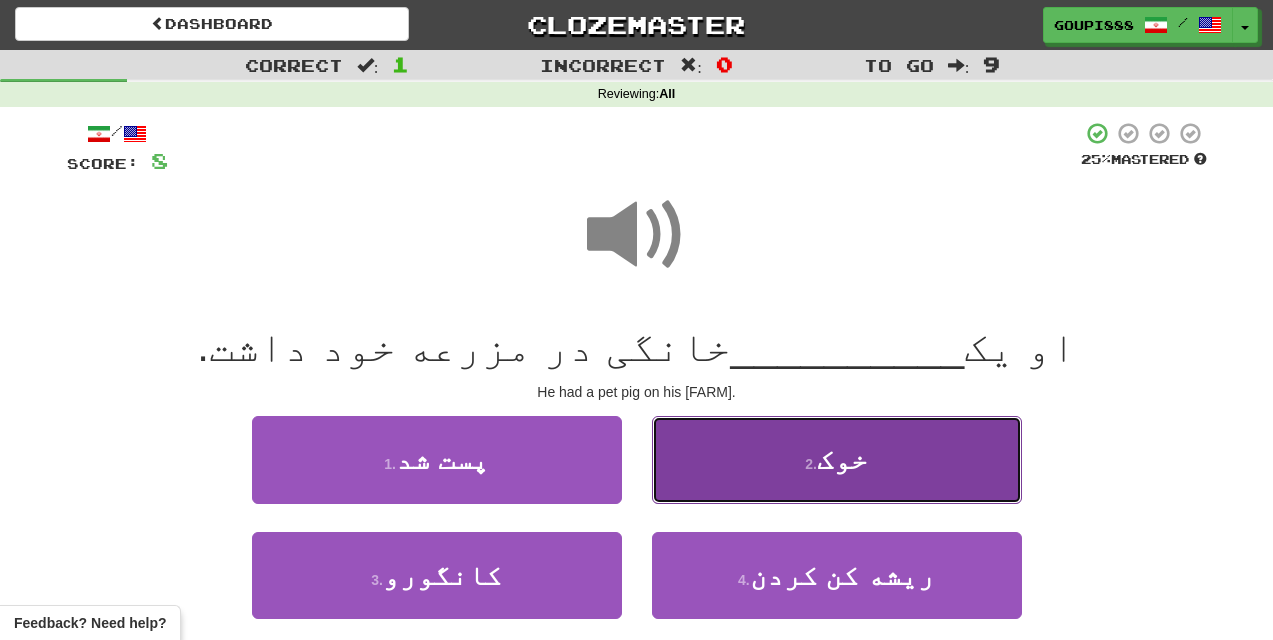 click on "2 .  خوک" at bounding box center (837, 459) 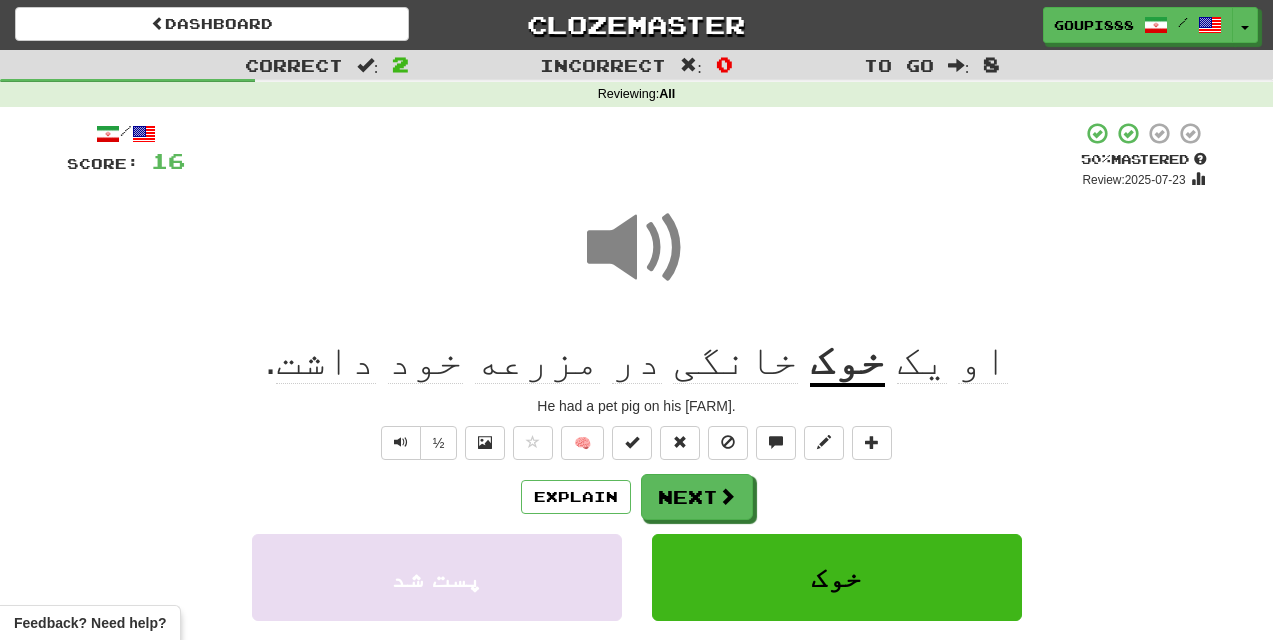 click on "خوک" at bounding box center (847, 361) 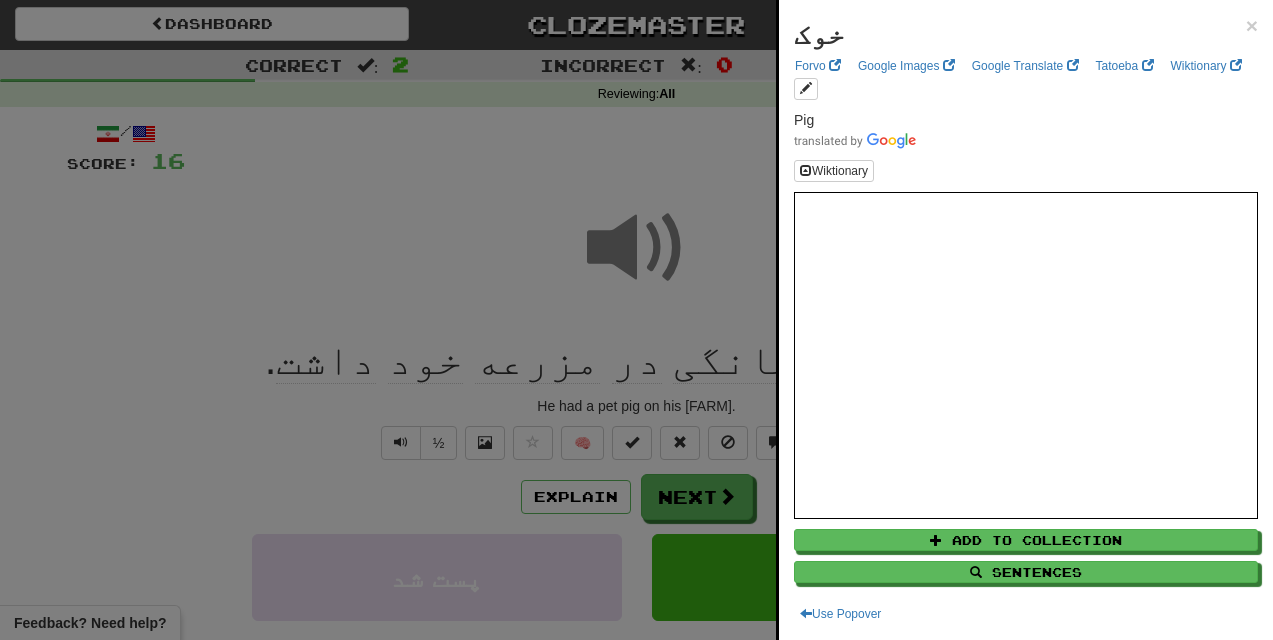 click at bounding box center [636, 320] 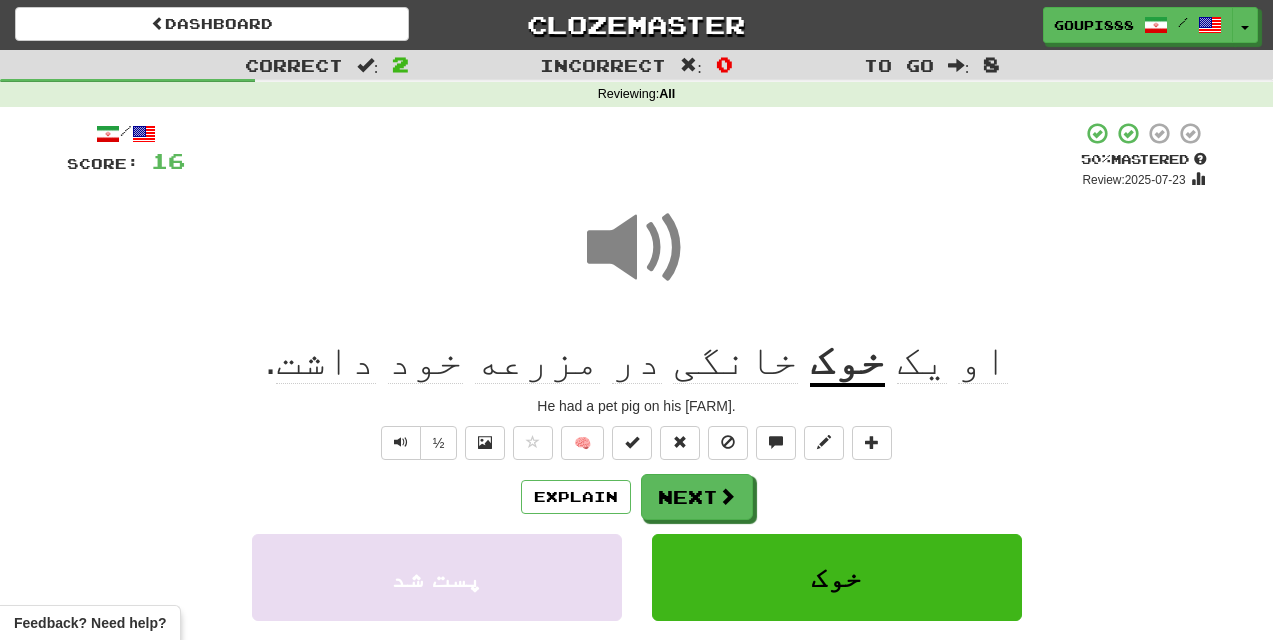 click on "خانگی" at bounding box center (735, 360) 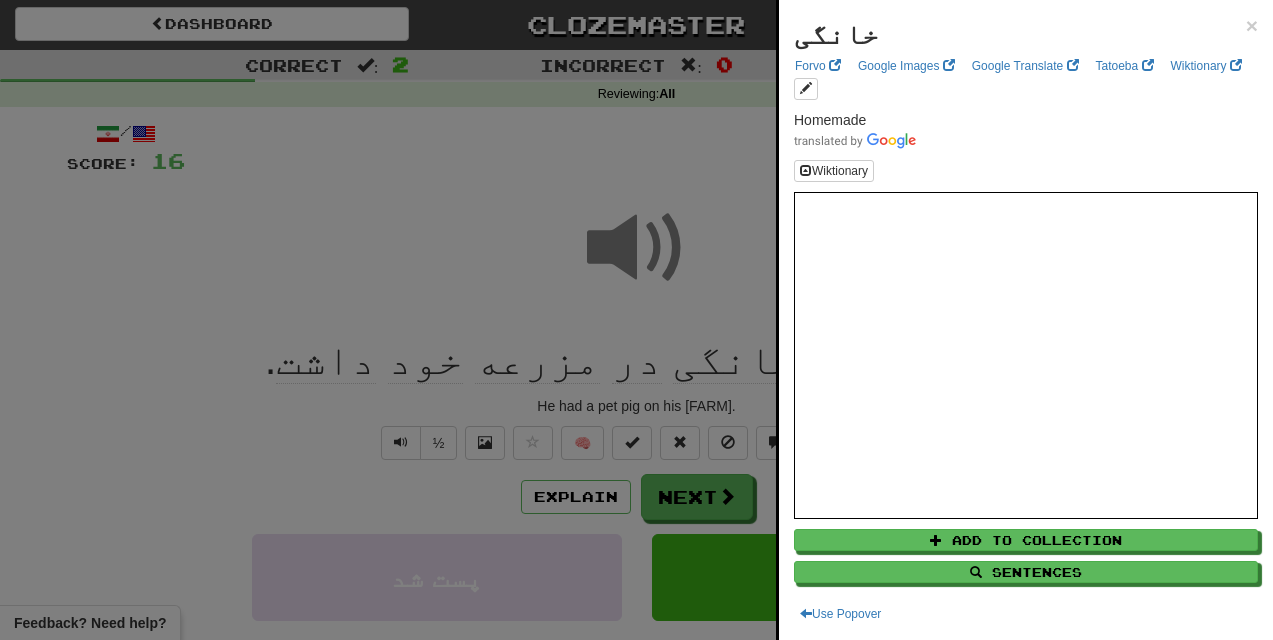 click at bounding box center (636, 320) 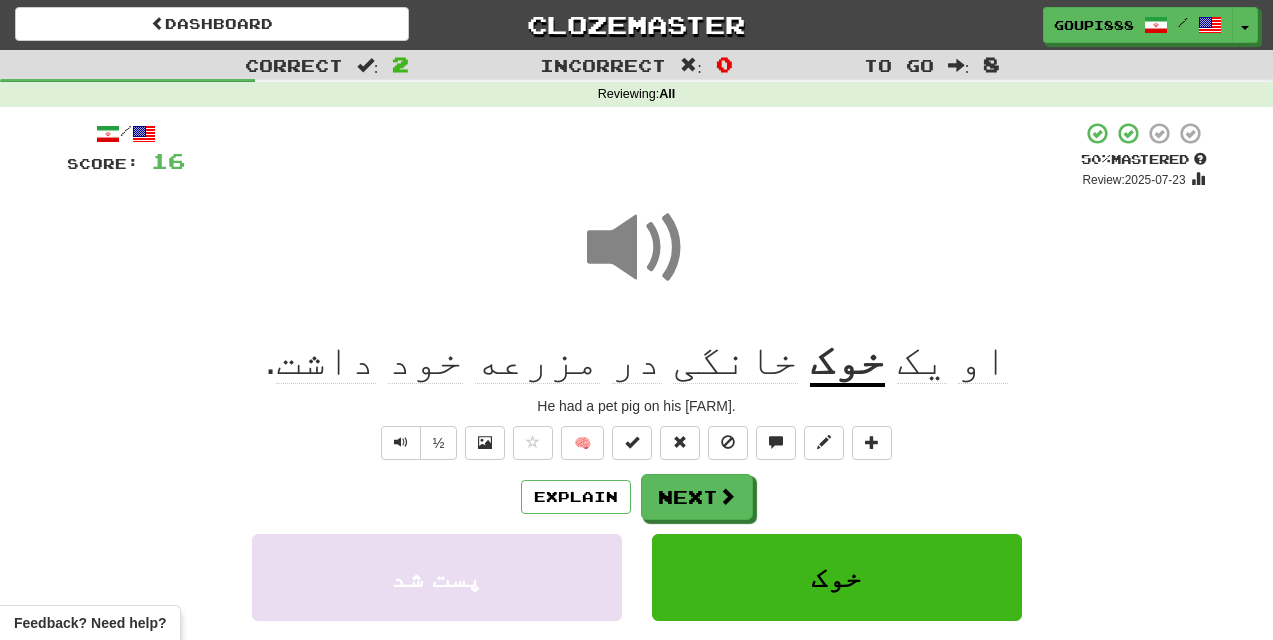 click at bounding box center (637, 248) 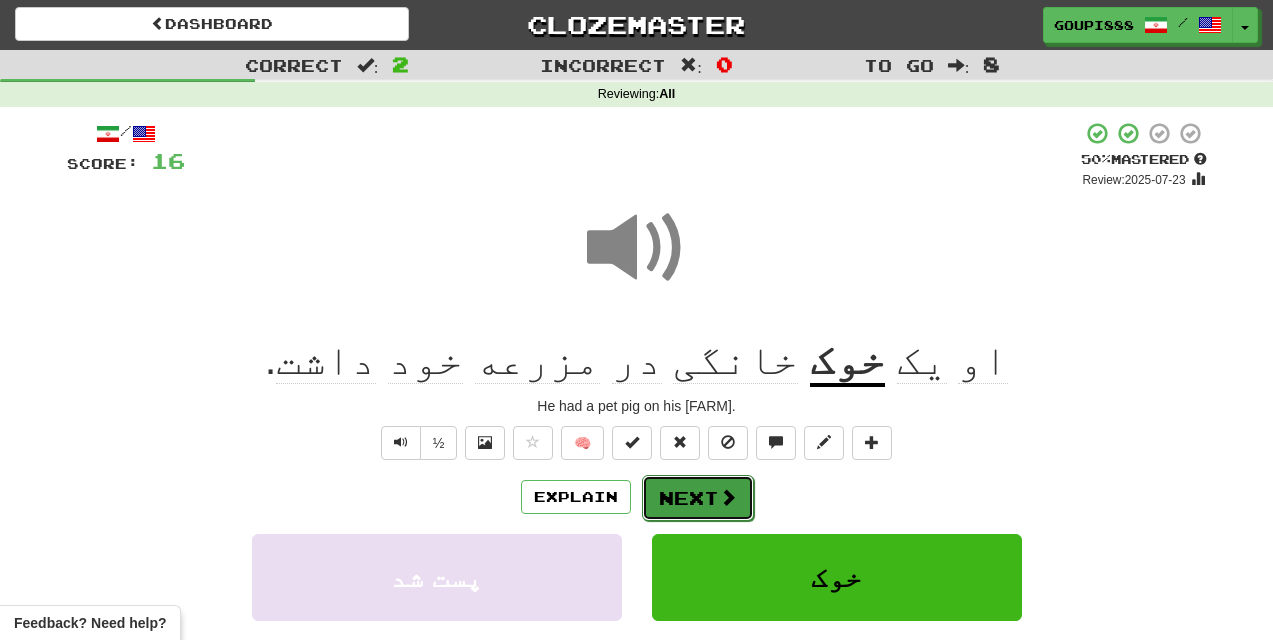 click on "Next" at bounding box center [698, 498] 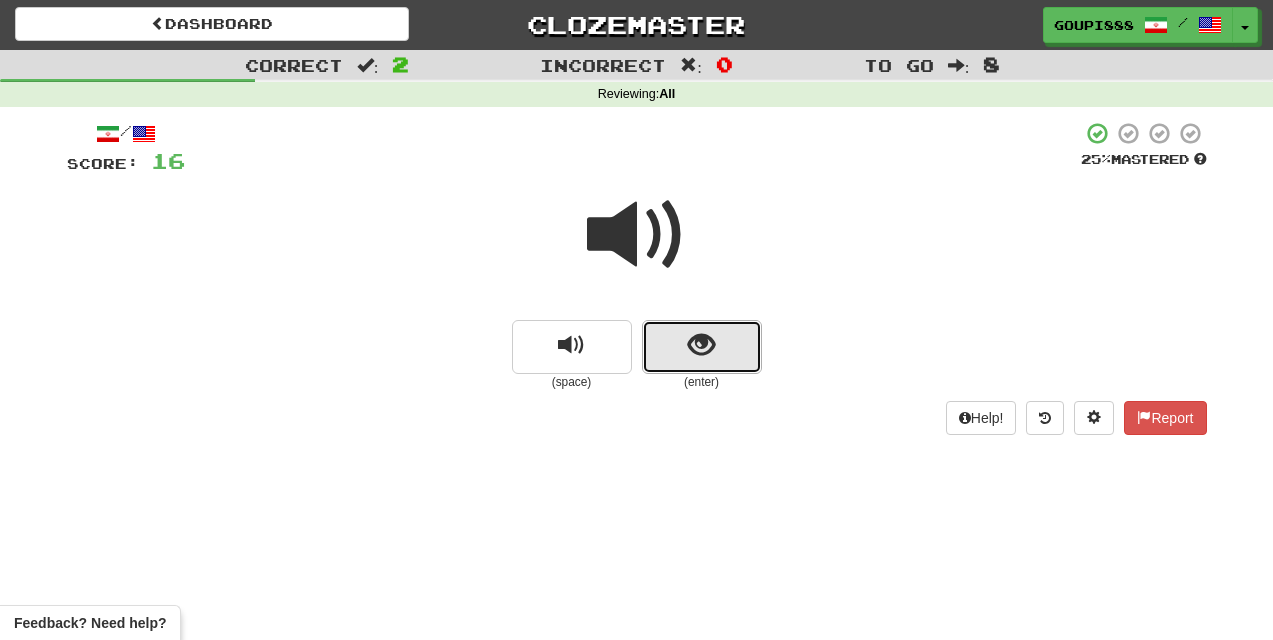 click at bounding box center (701, 345) 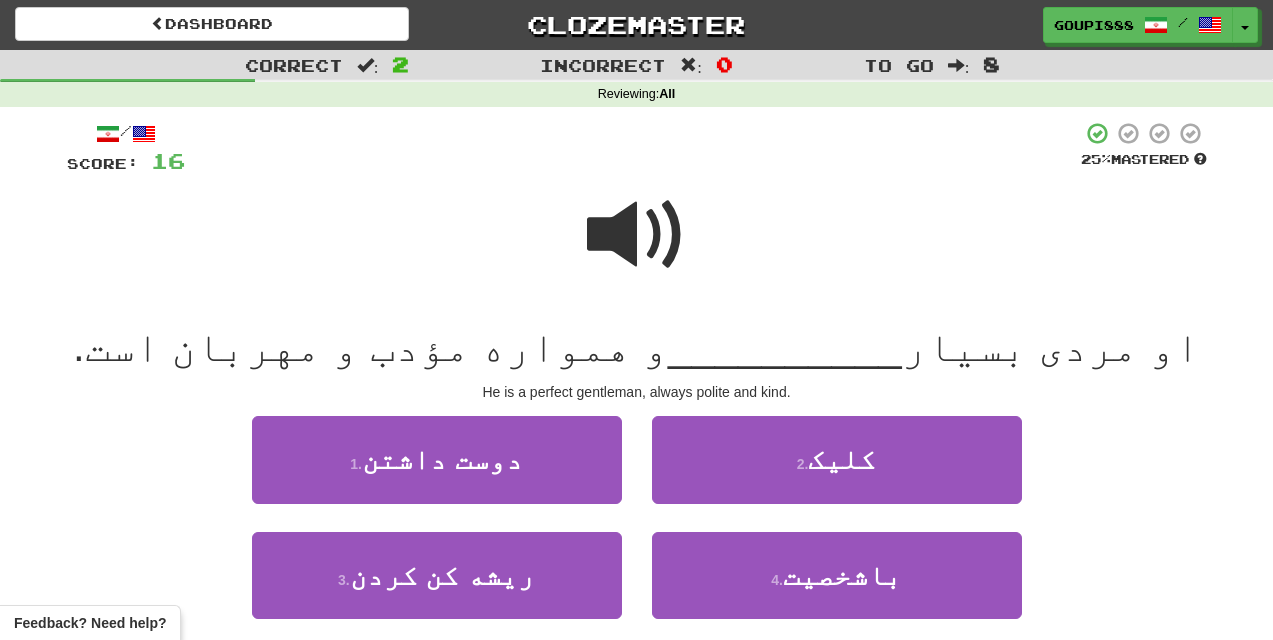 click at bounding box center [637, 235] 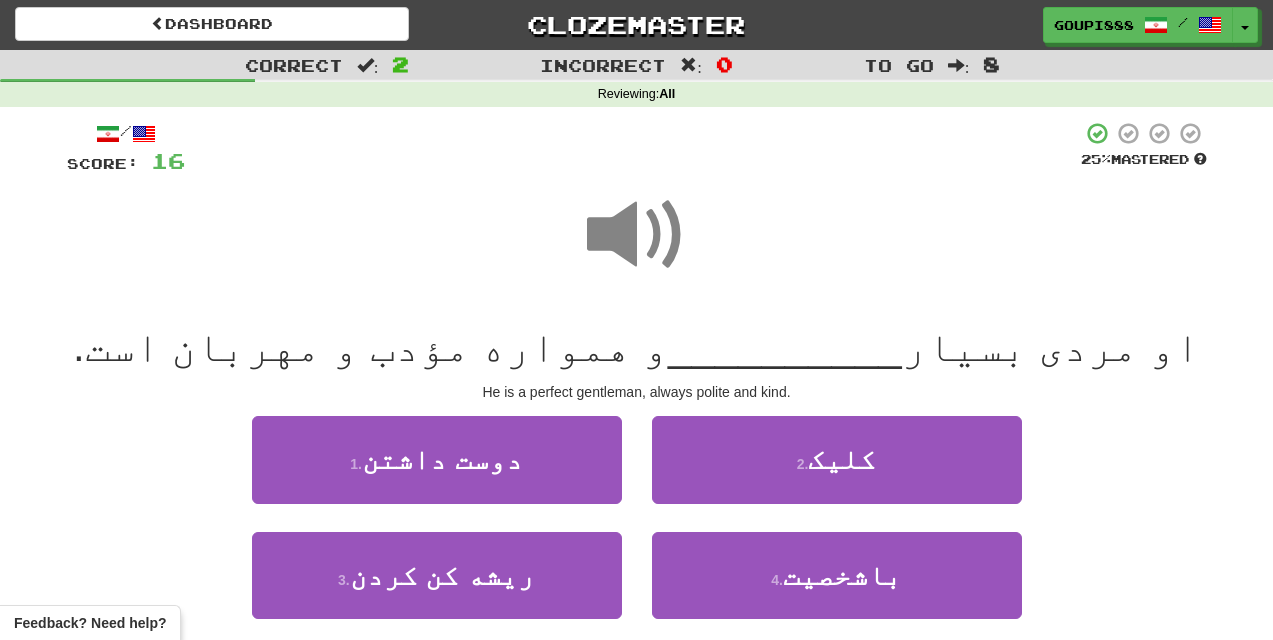 click at bounding box center (637, 235) 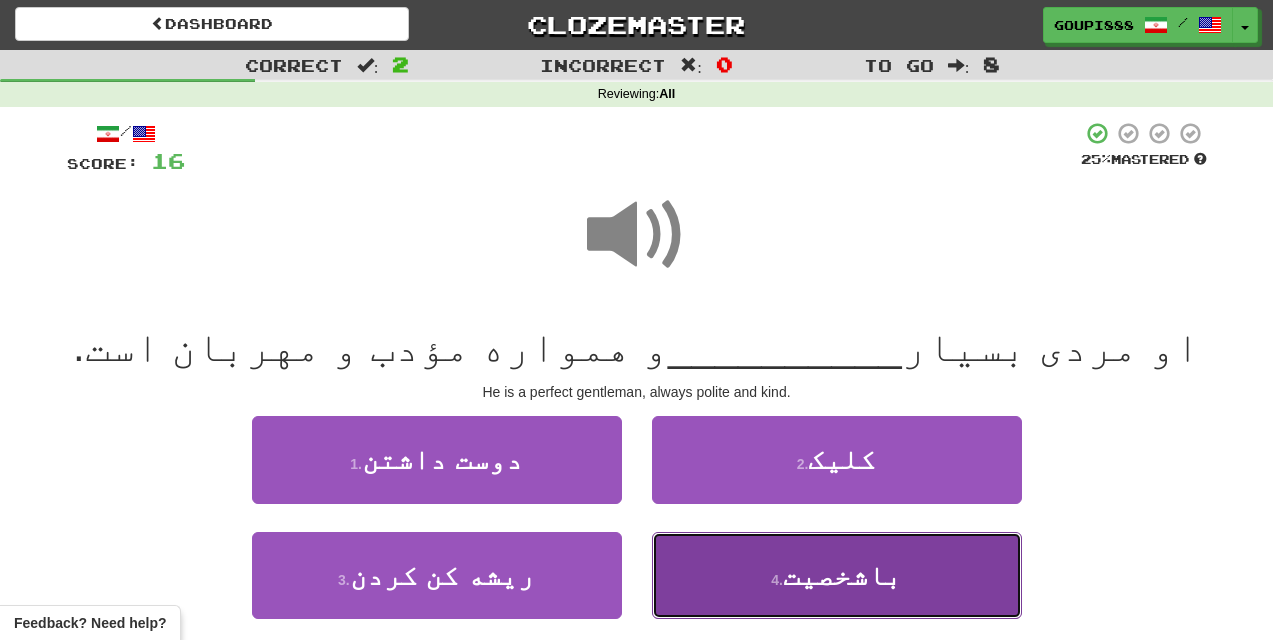 click on "باشخصیت" at bounding box center [842, 575] 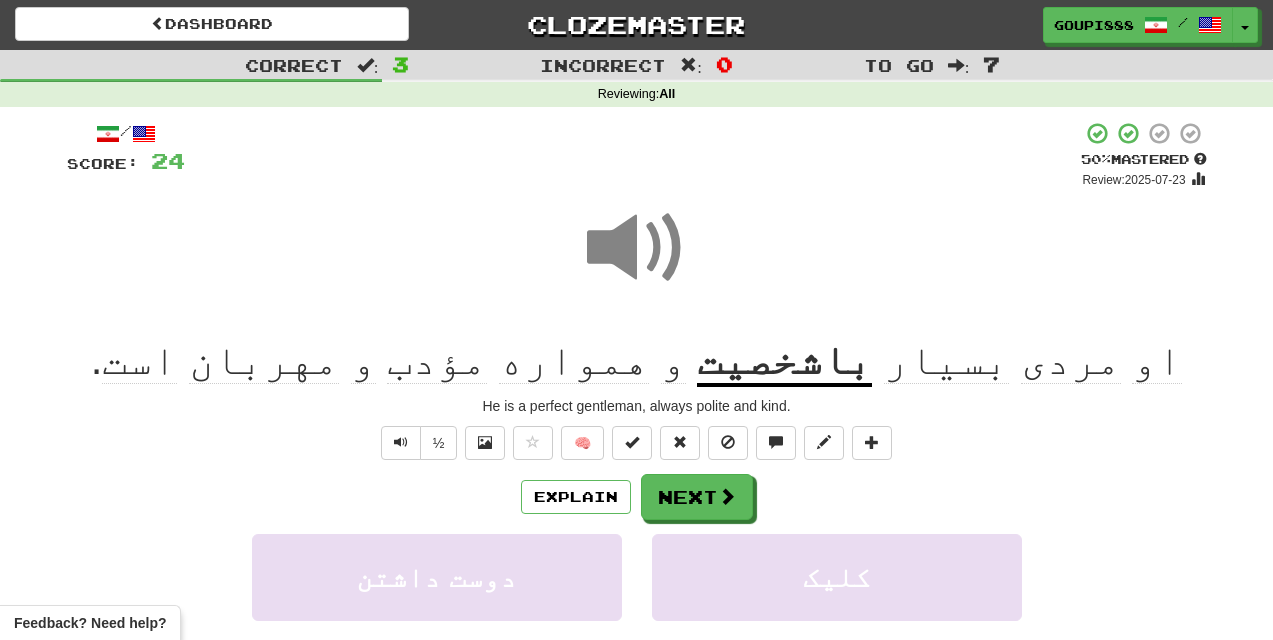 click at bounding box center [637, 248] 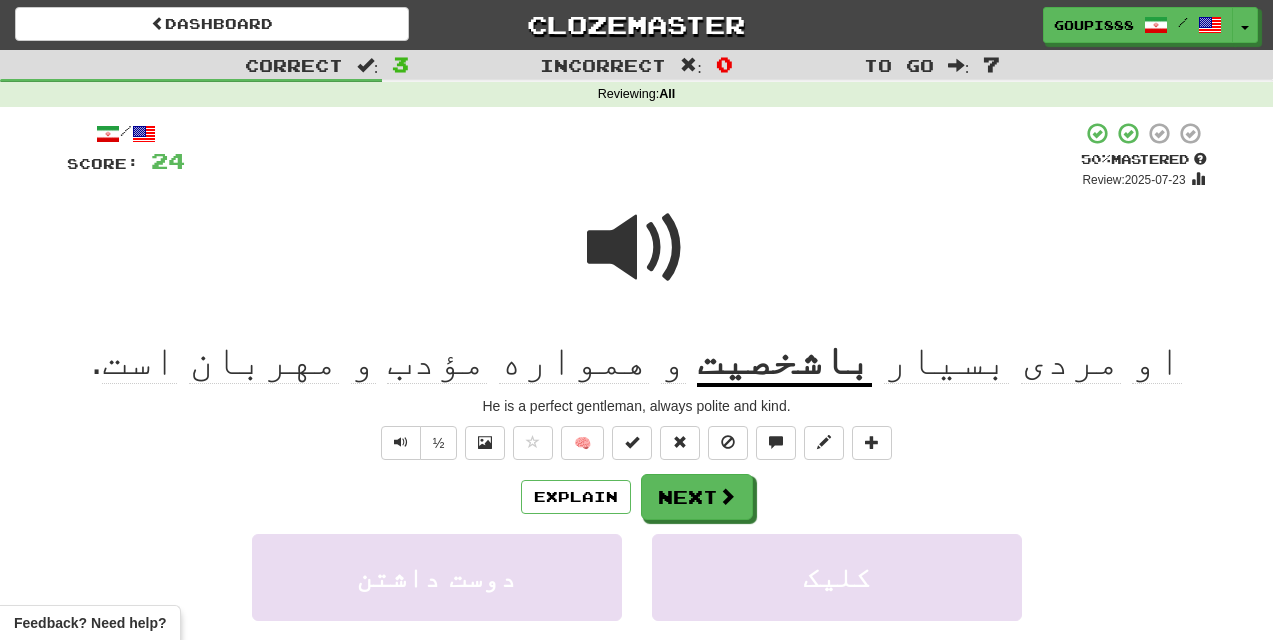 click on "همواره" at bounding box center [574, 360] 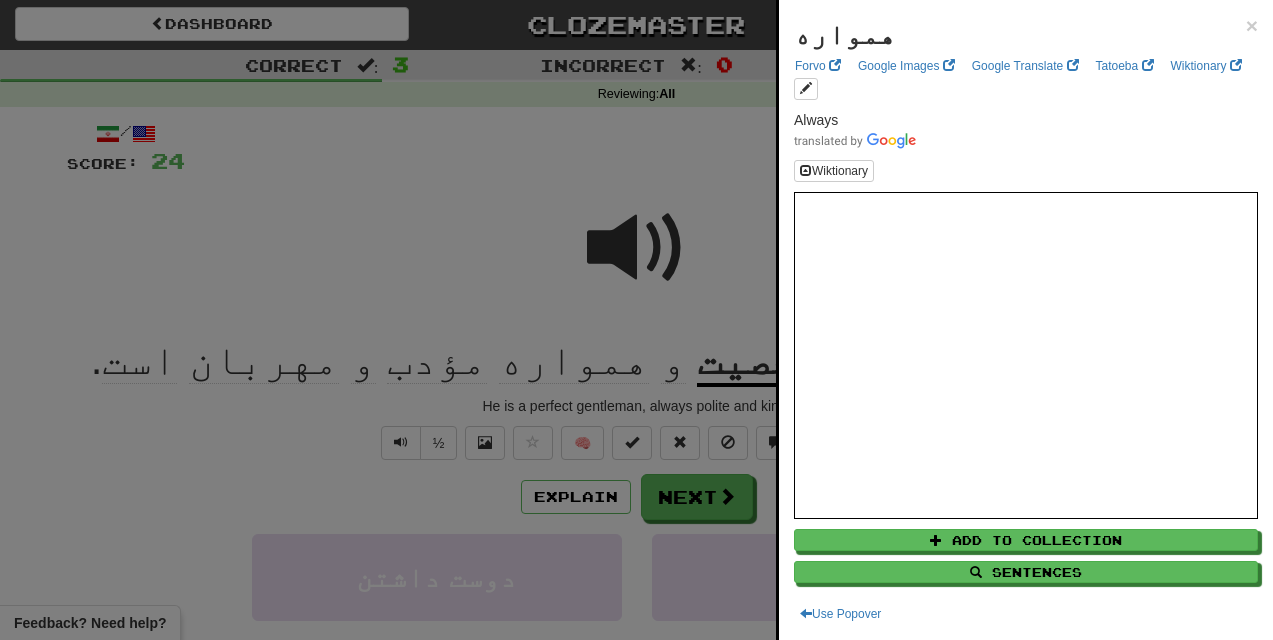 click at bounding box center [636, 320] 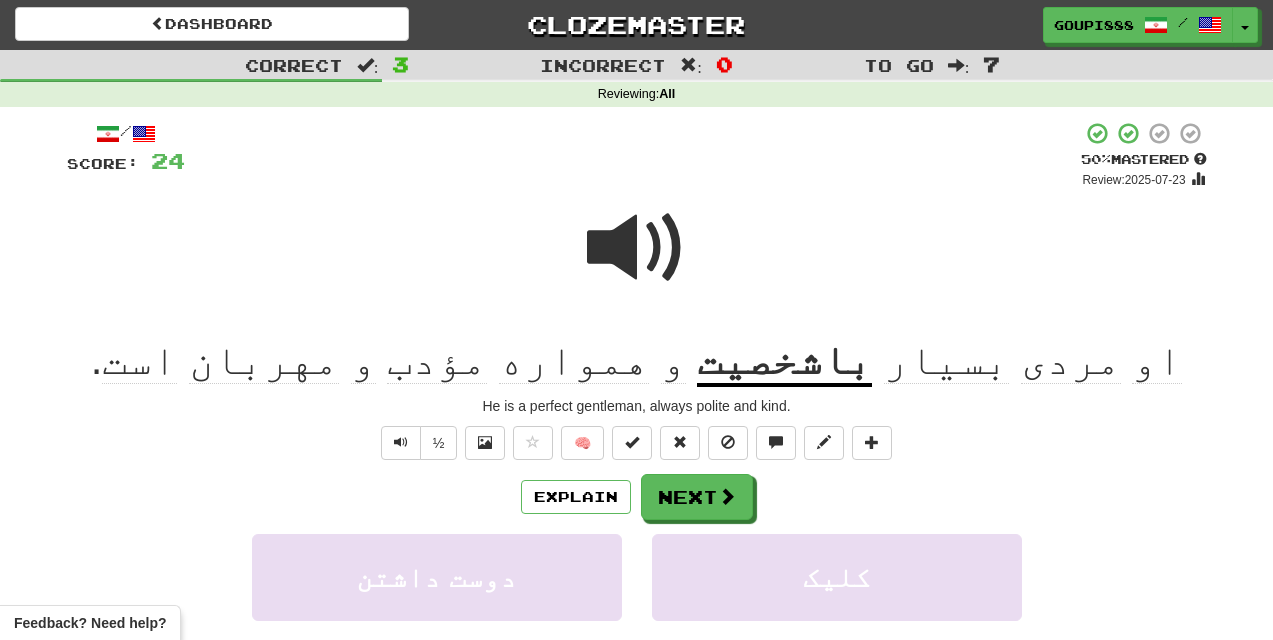 click on "مؤدب" at bounding box center [437, 360] 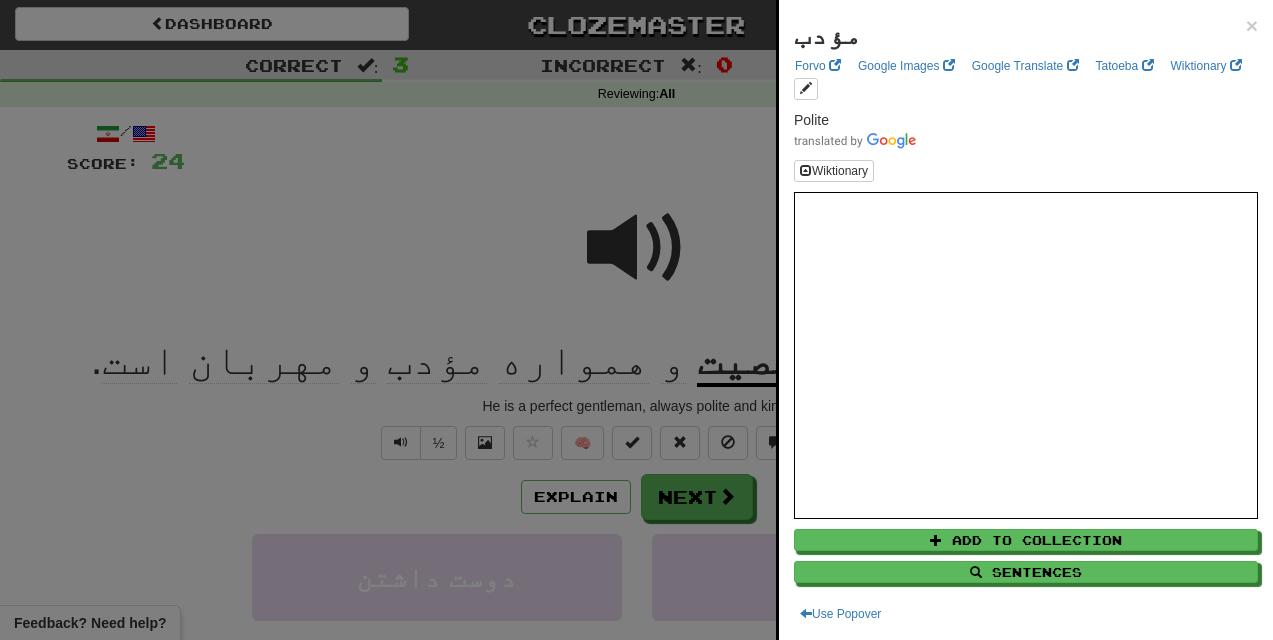 click at bounding box center [636, 320] 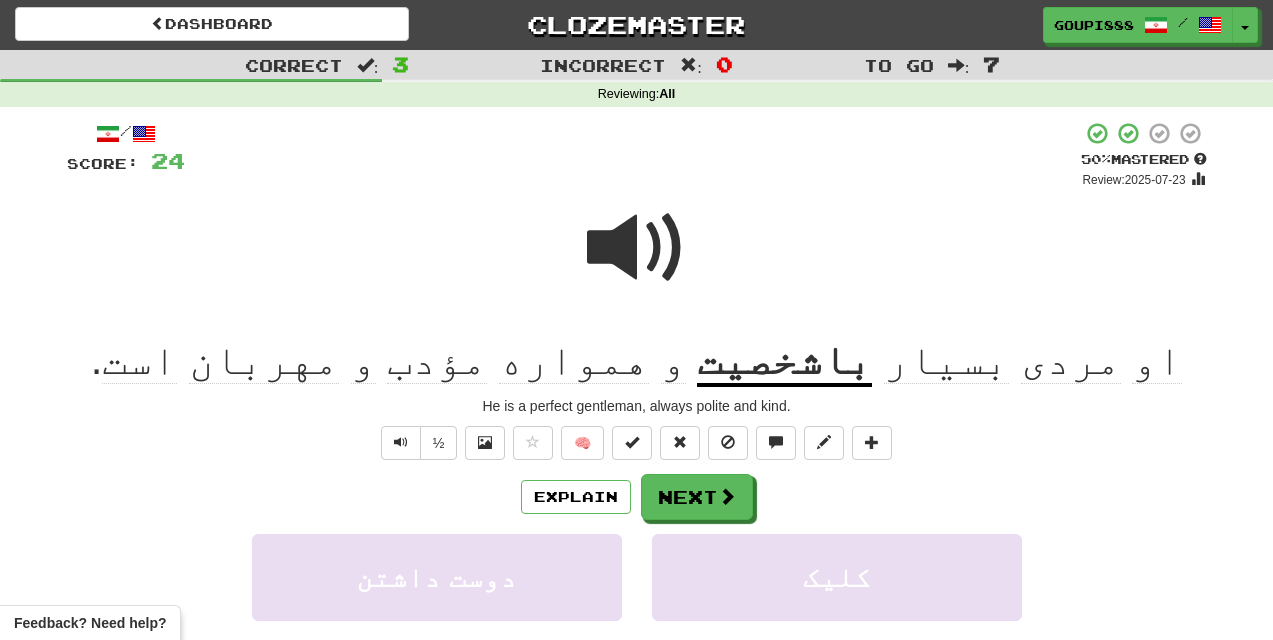 click on "مهربان" at bounding box center [264, 360] 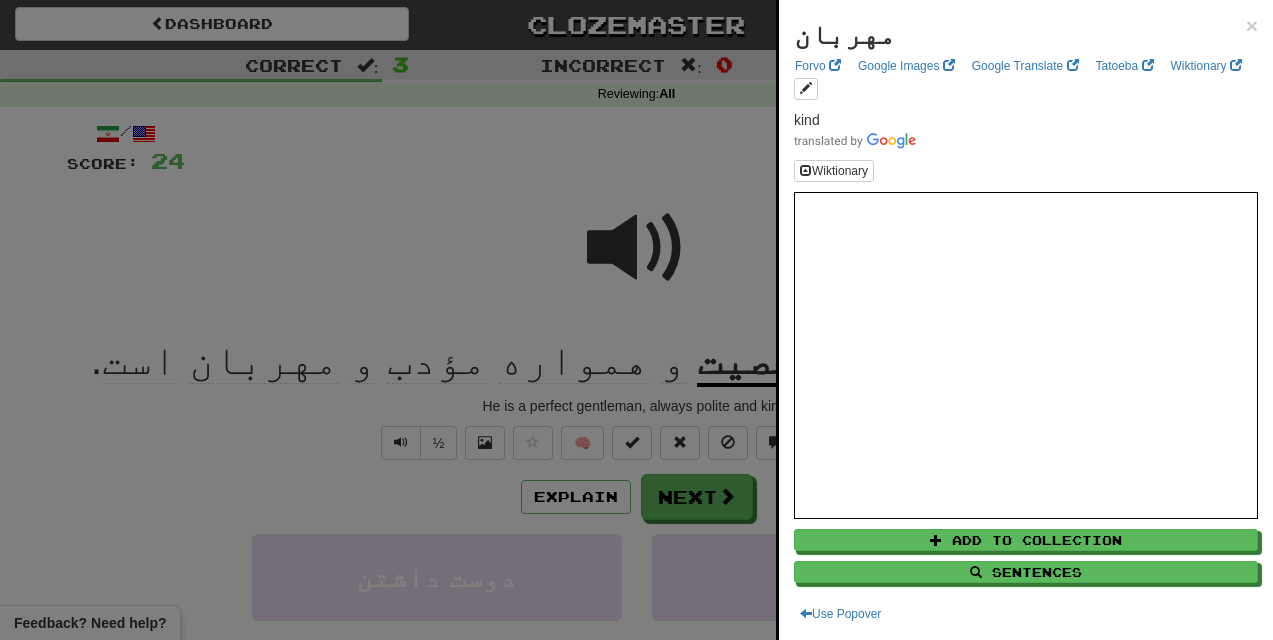 click at bounding box center (636, 320) 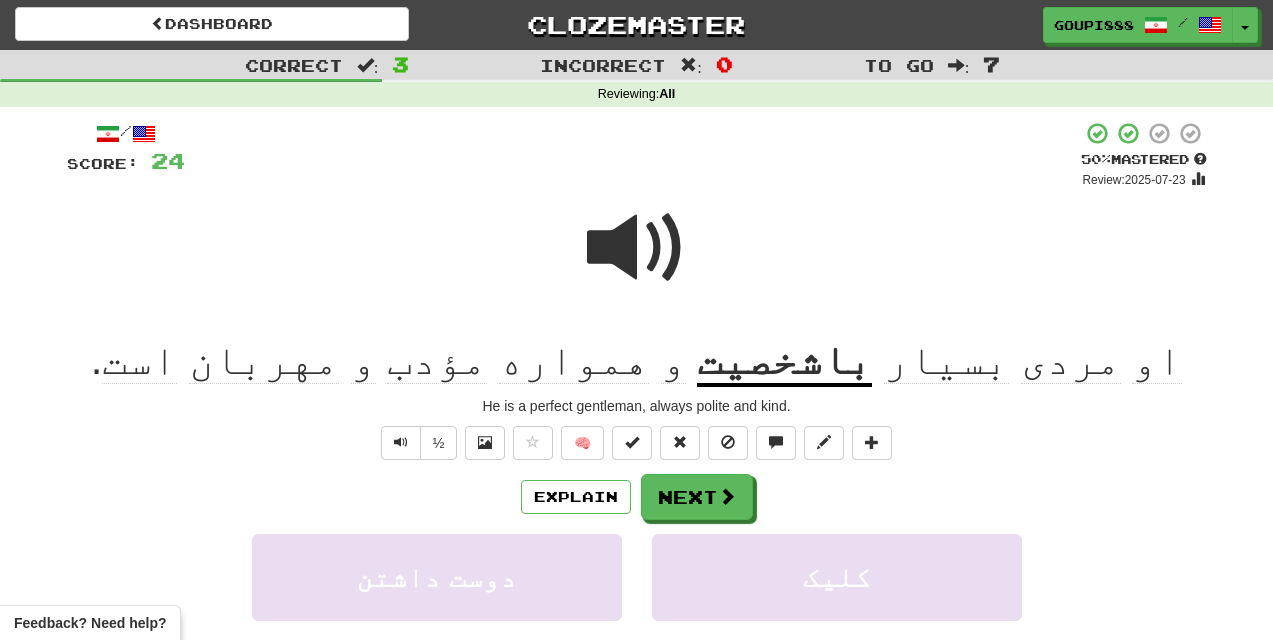 click on "مهربان" at bounding box center (264, 360) 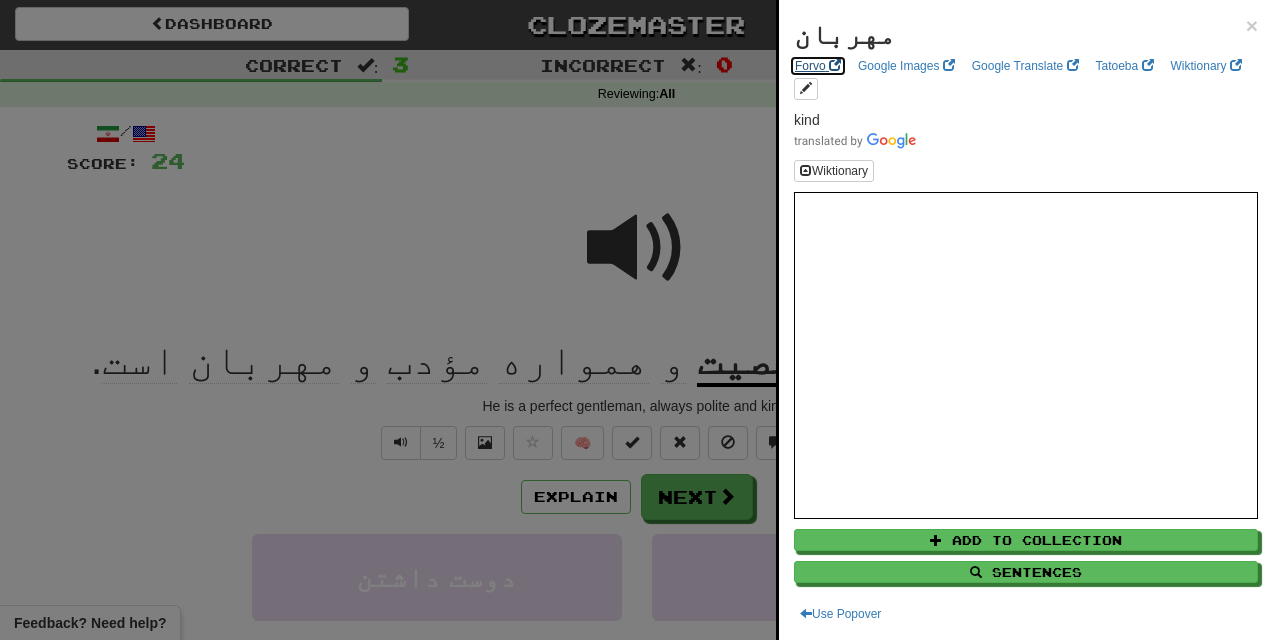 click on "Forvo" at bounding box center [818, 66] 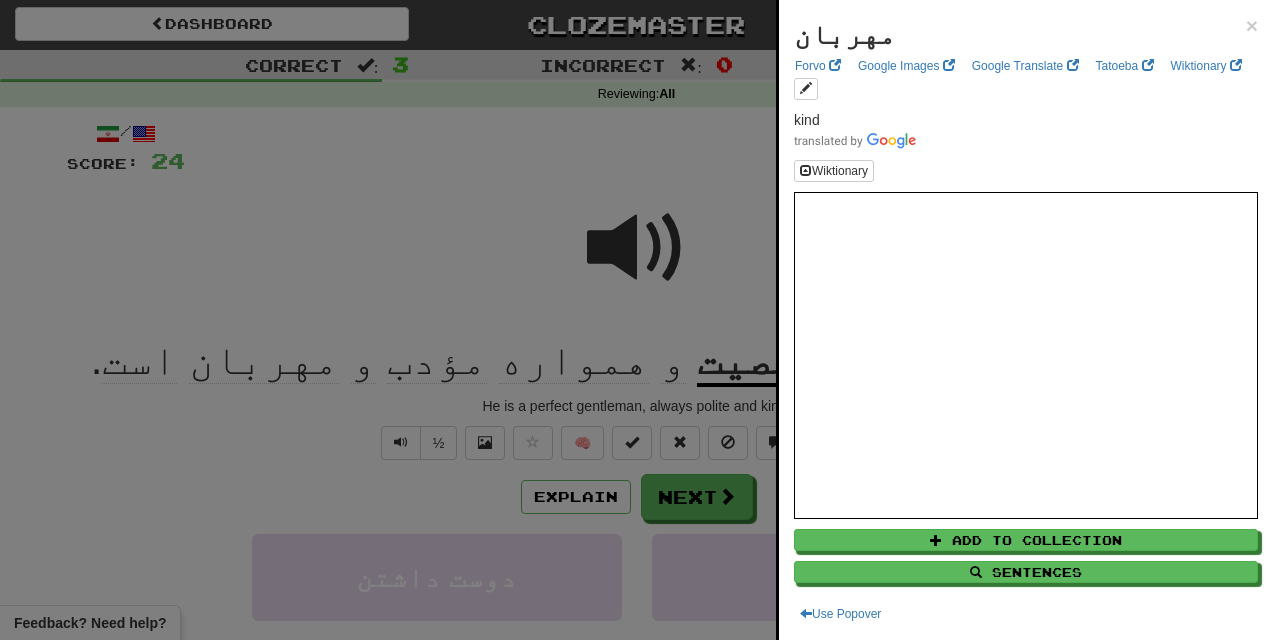 click at bounding box center (636, 320) 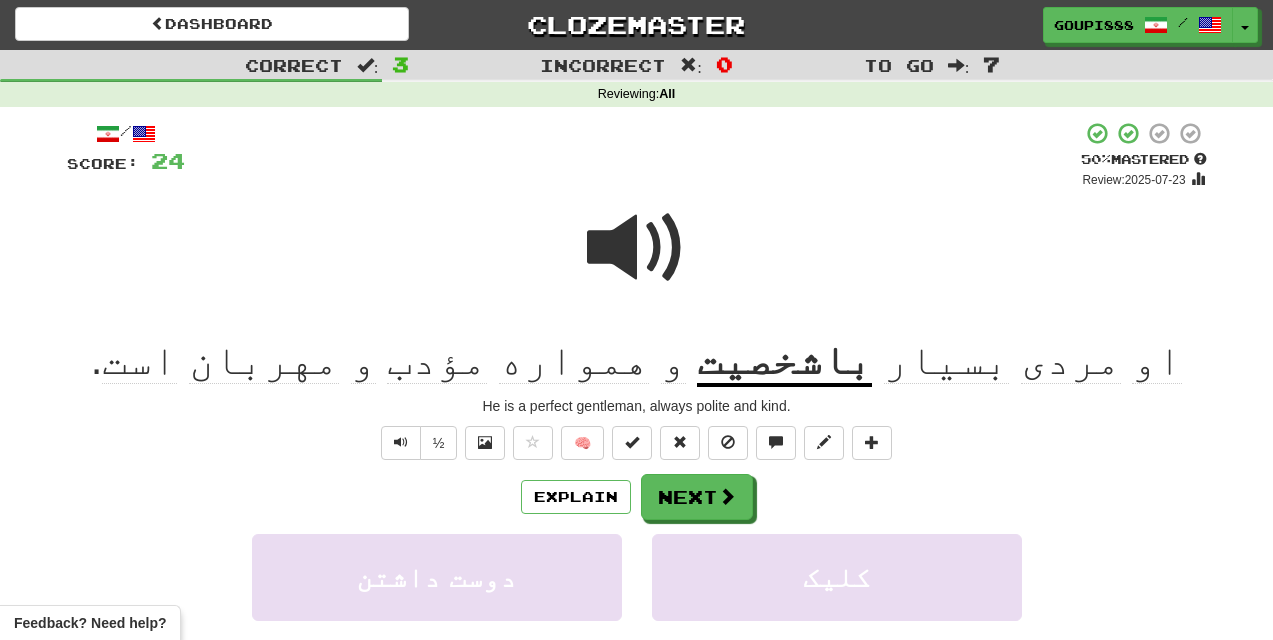 click on "مهربان" at bounding box center [264, 360] 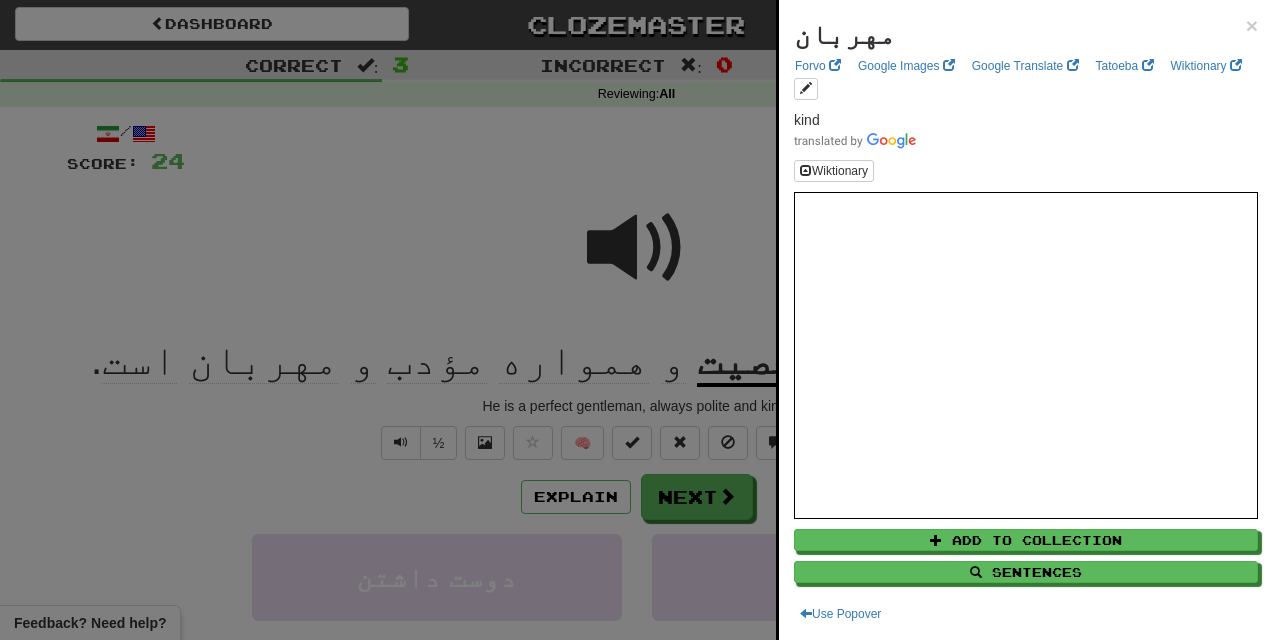 click at bounding box center [636, 320] 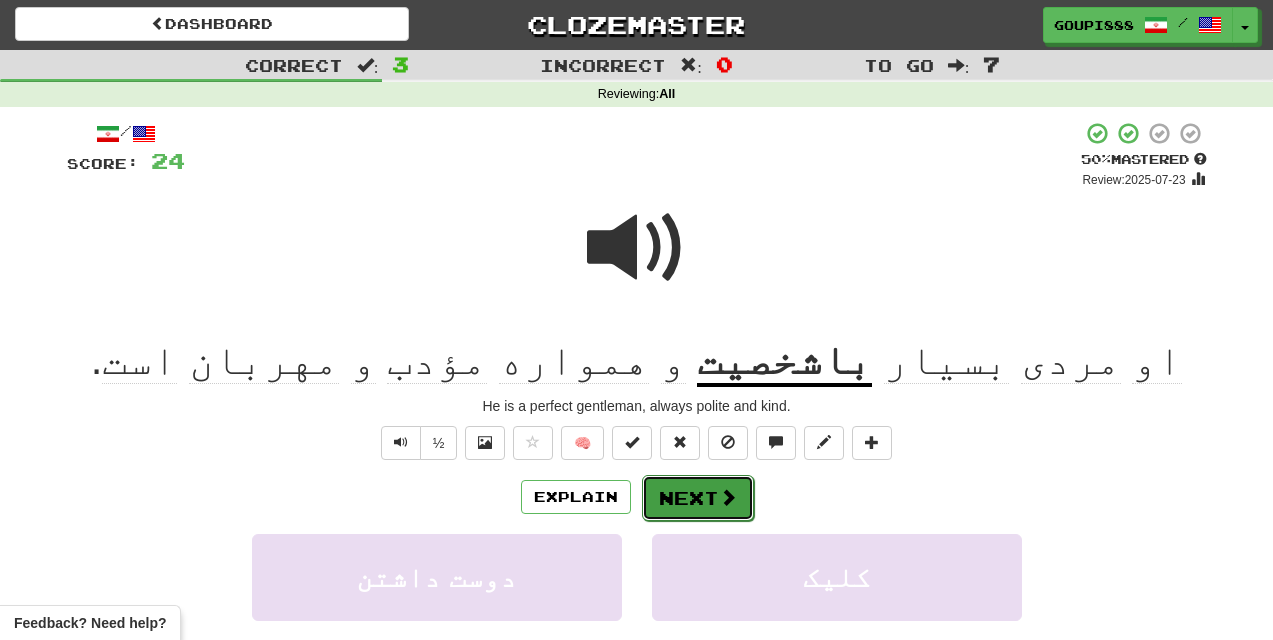 click on "Next" at bounding box center [698, 498] 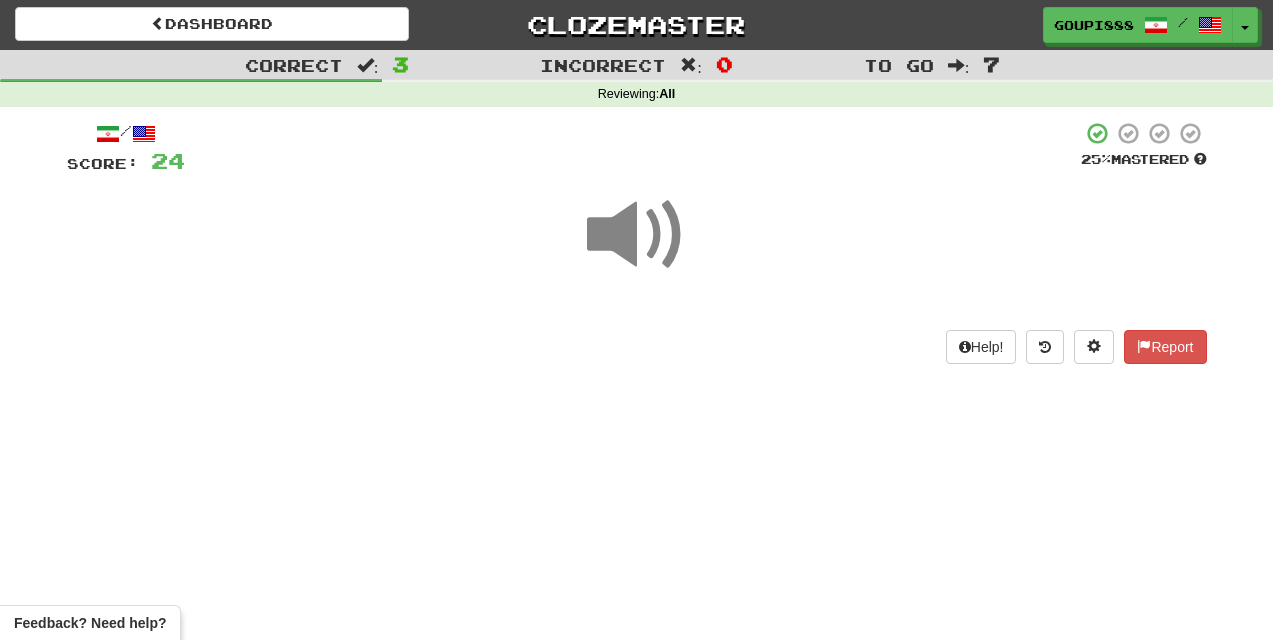click at bounding box center (637, 235) 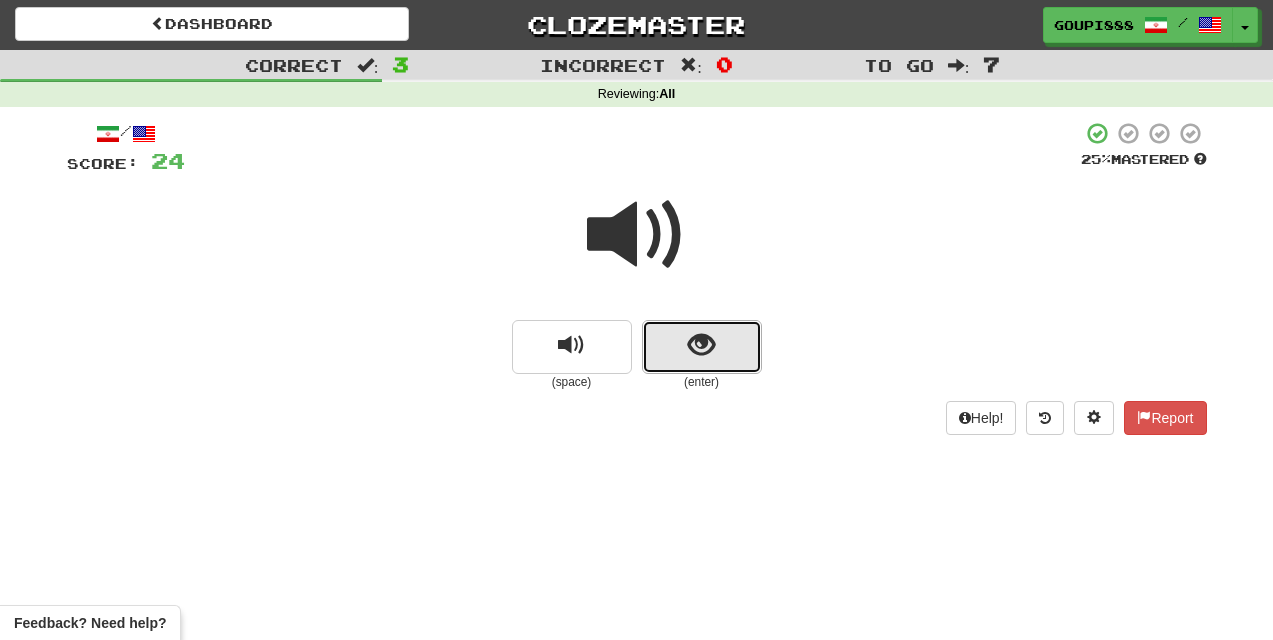 click at bounding box center [702, 347] 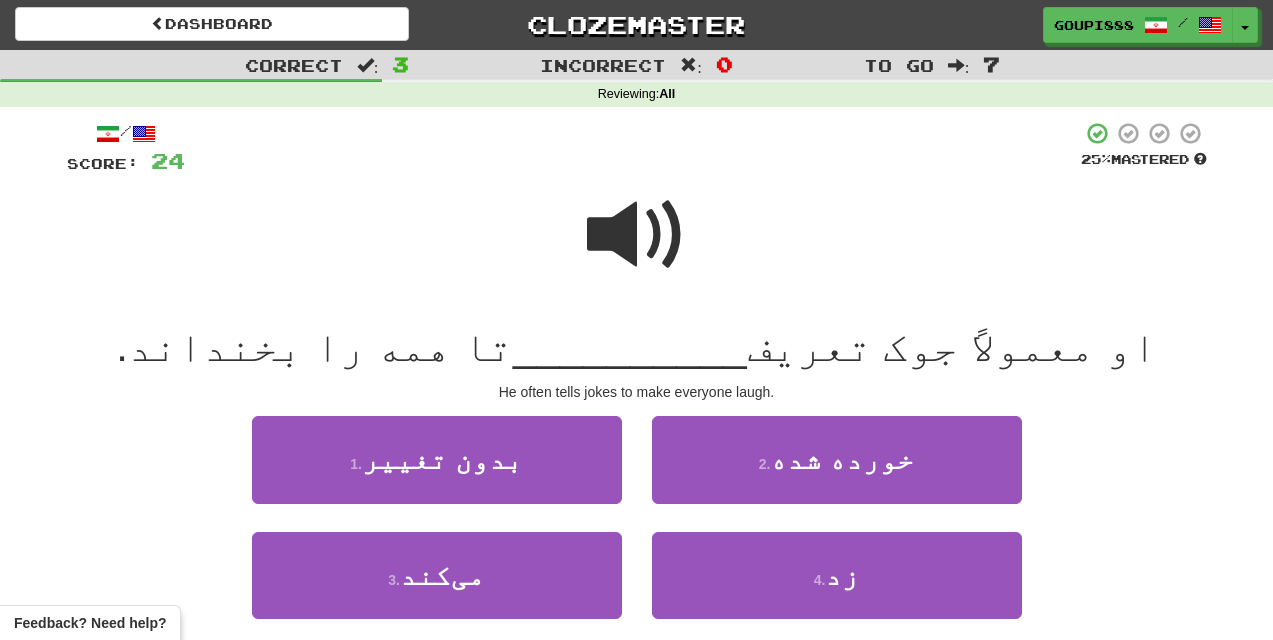 click at bounding box center (637, 235) 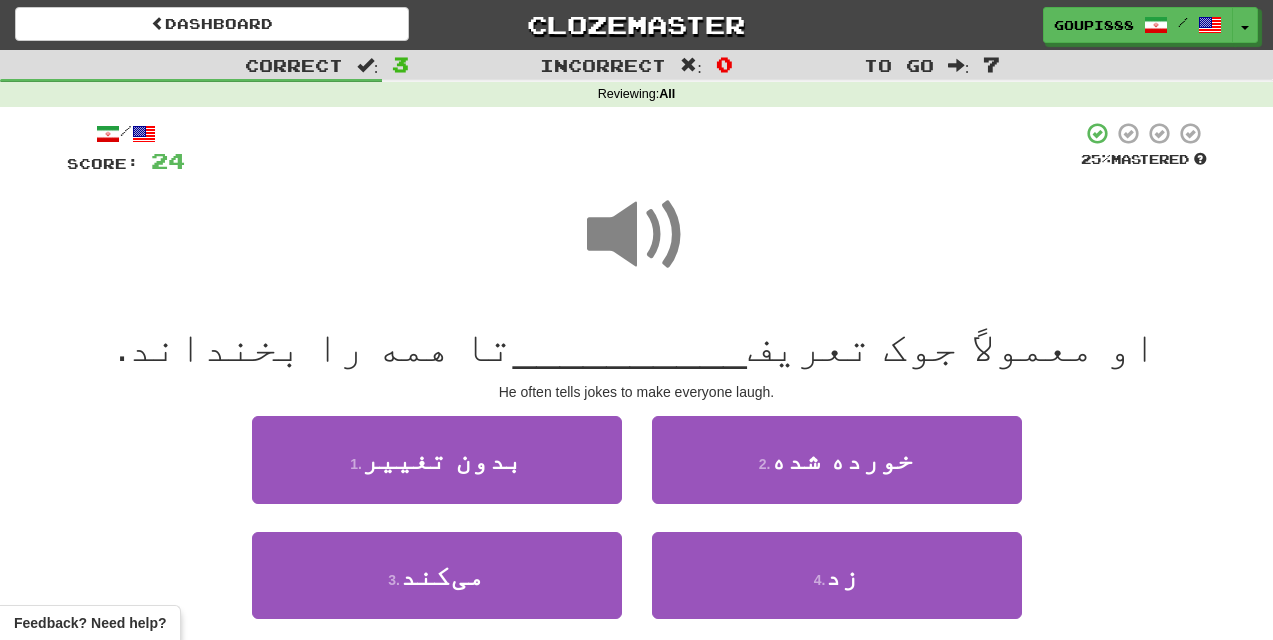 click at bounding box center (637, 235) 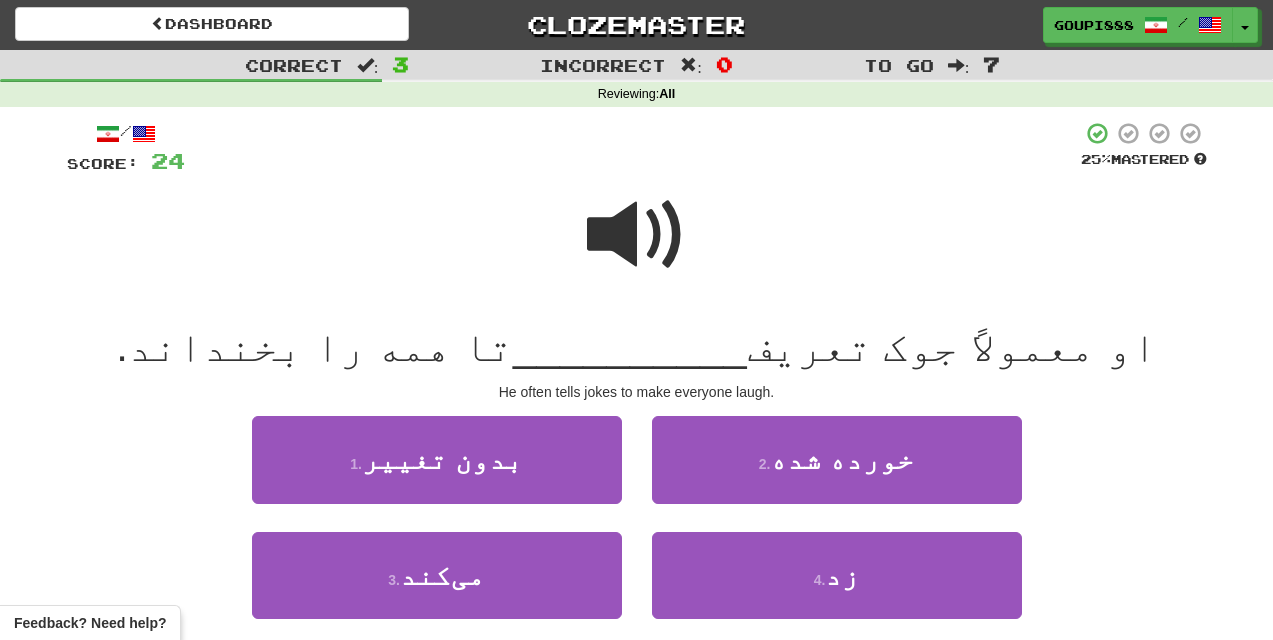 click at bounding box center (637, 235) 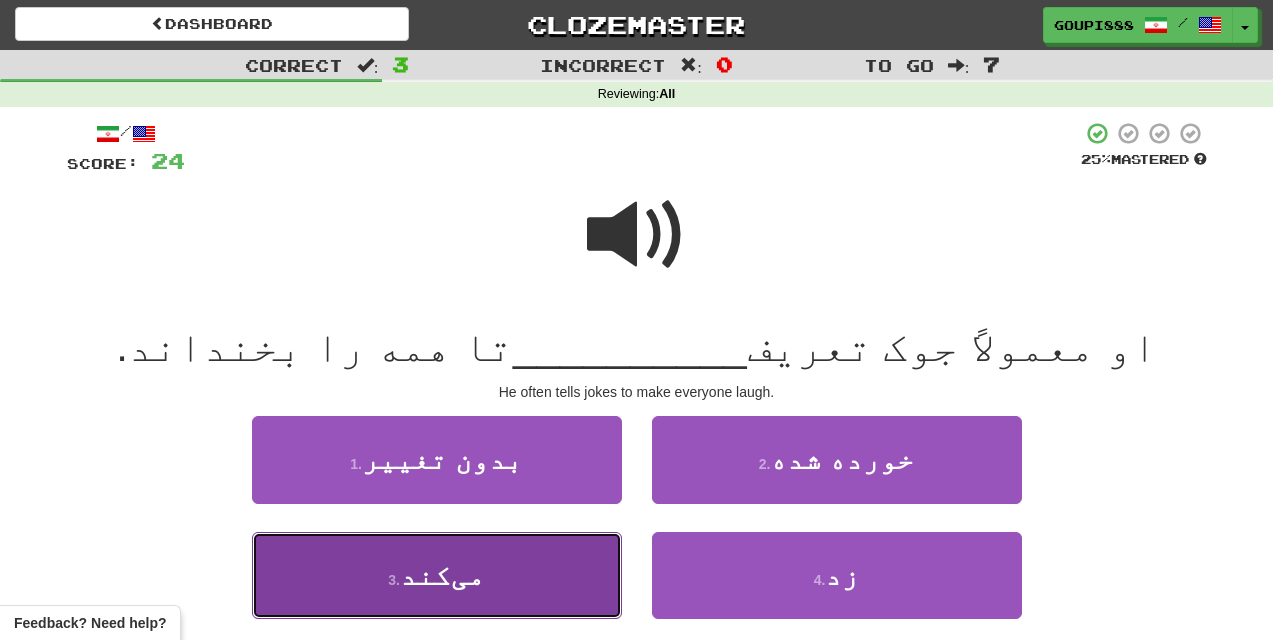 click on "می‌کند" at bounding box center (442, 575) 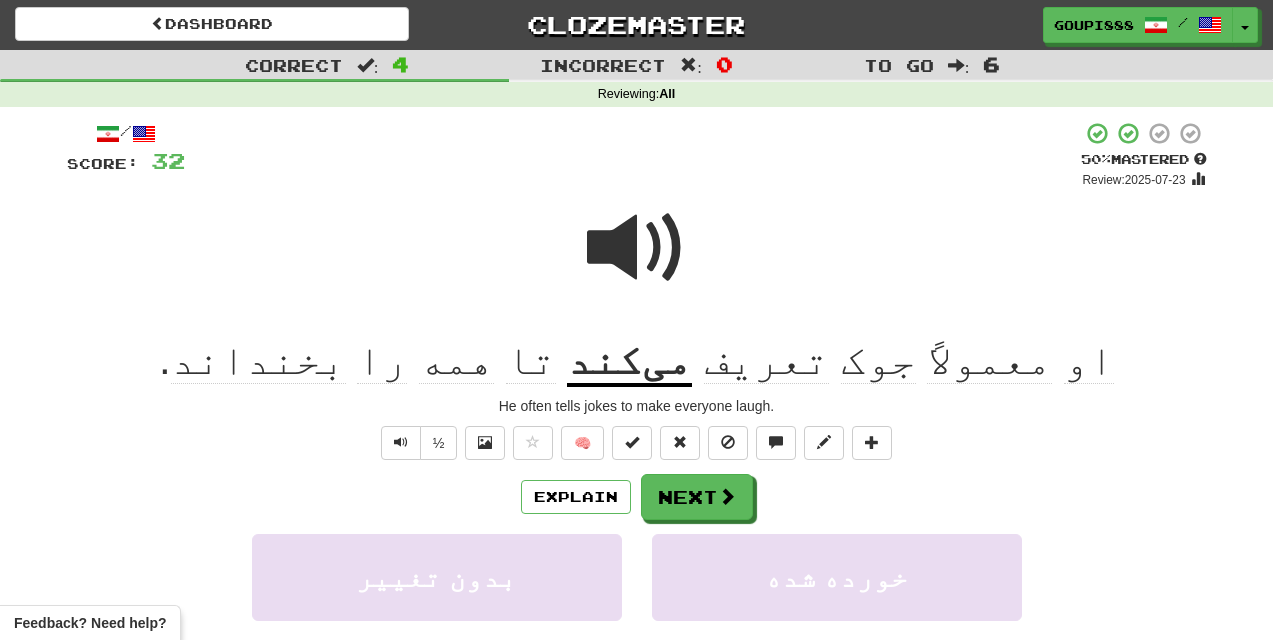 click on "می‌کند" at bounding box center [629, 361] 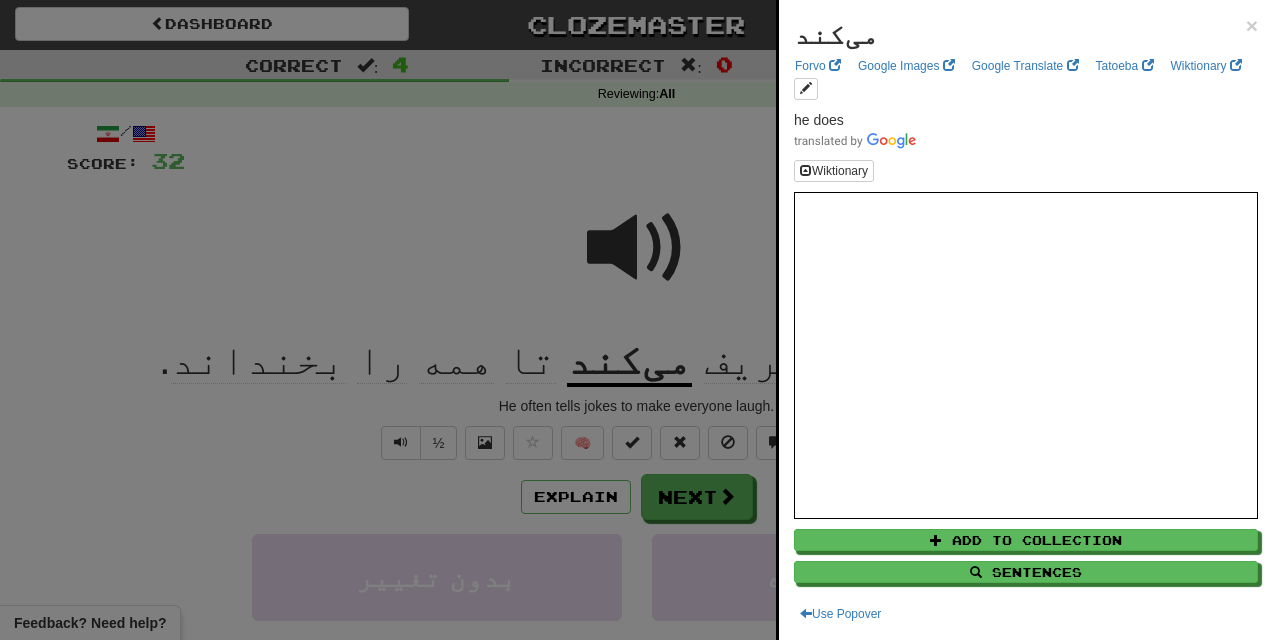 click at bounding box center [636, 320] 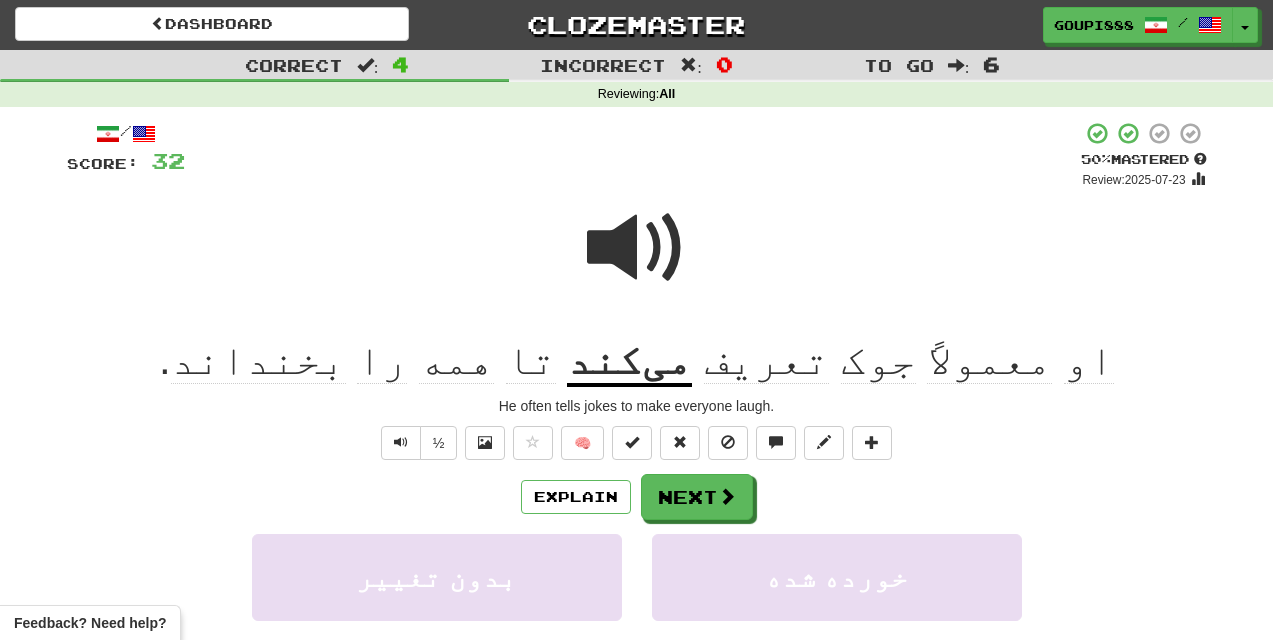 click at bounding box center (637, 248) 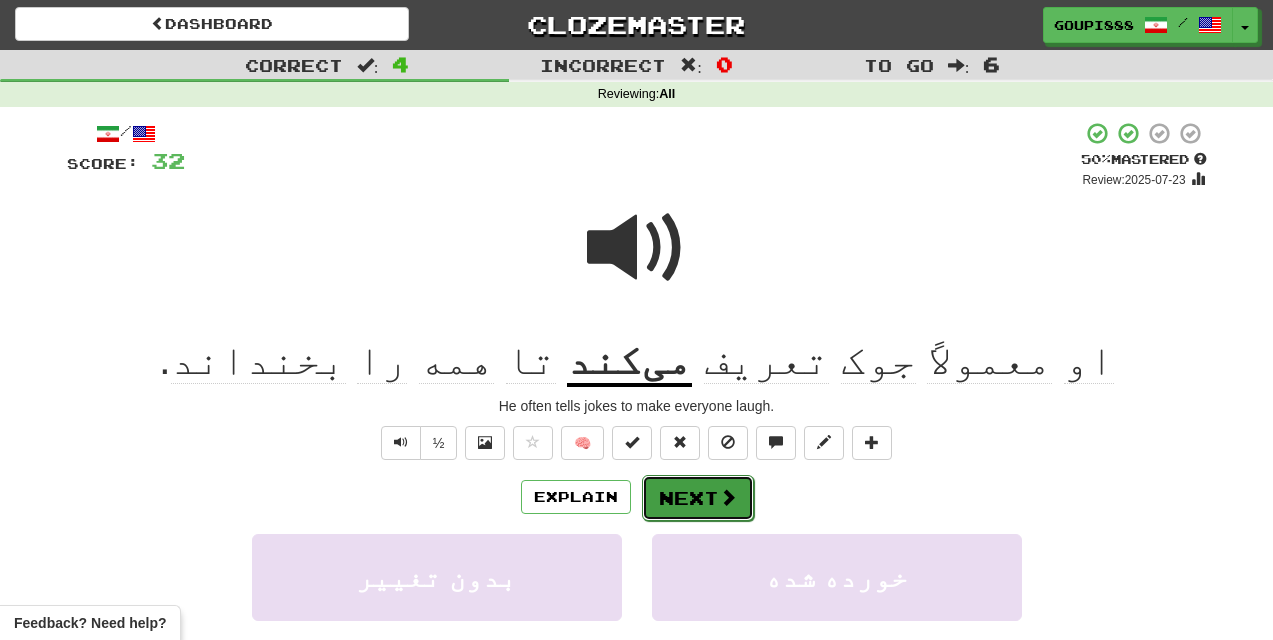 click on "Next" at bounding box center [698, 498] 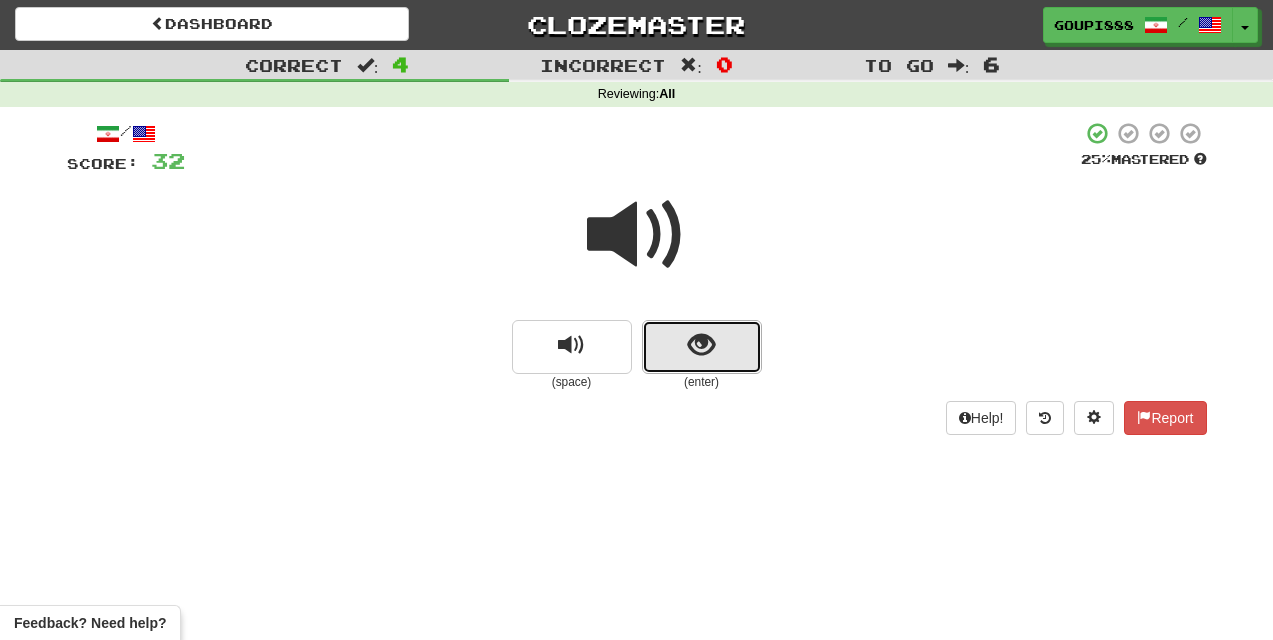 click at bounding box center [701, 345] 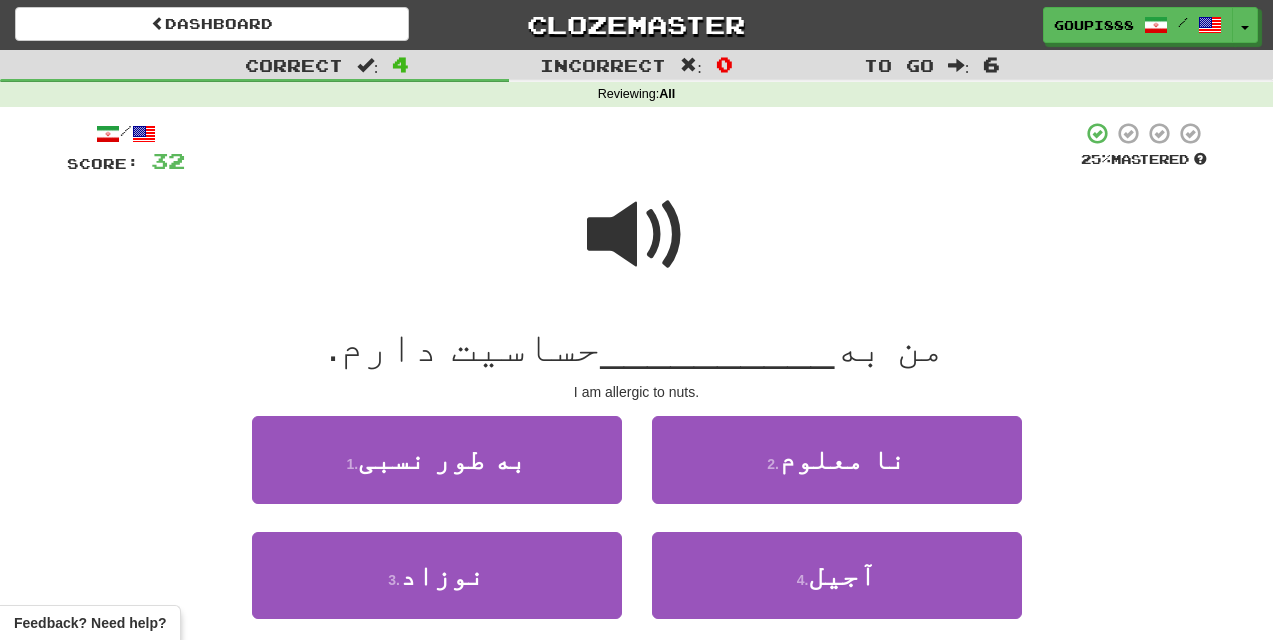 click at bounding box center (637, 235) 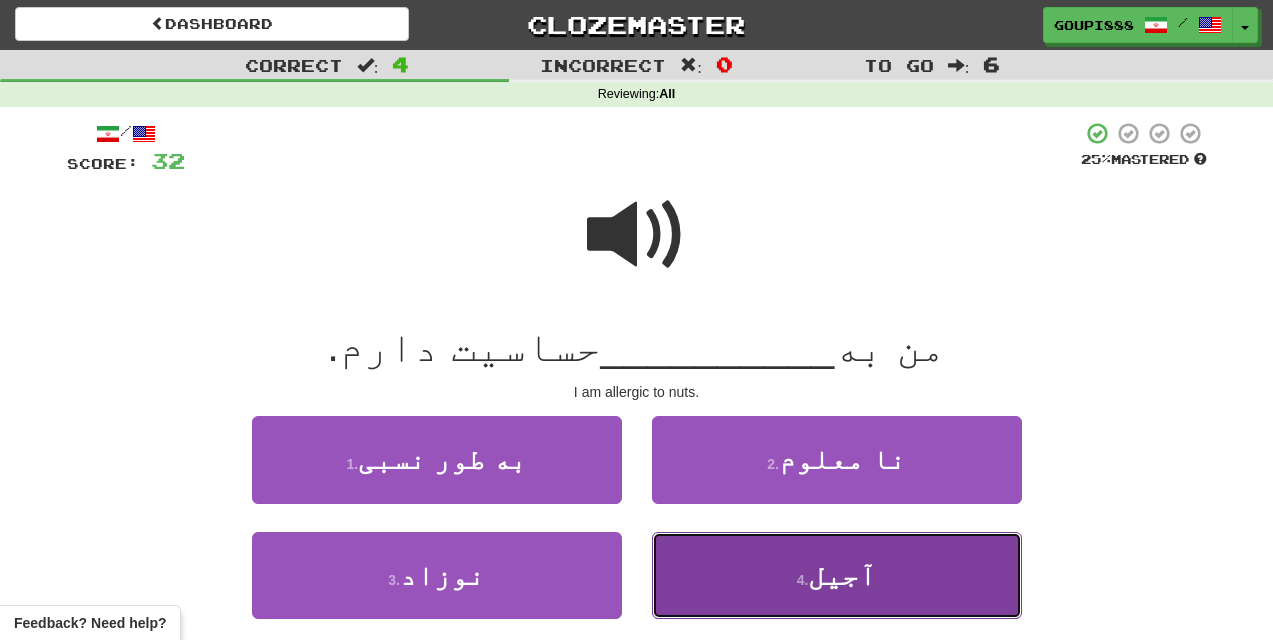 click on "4 .  آجیل" at bounding box center (837, 575) 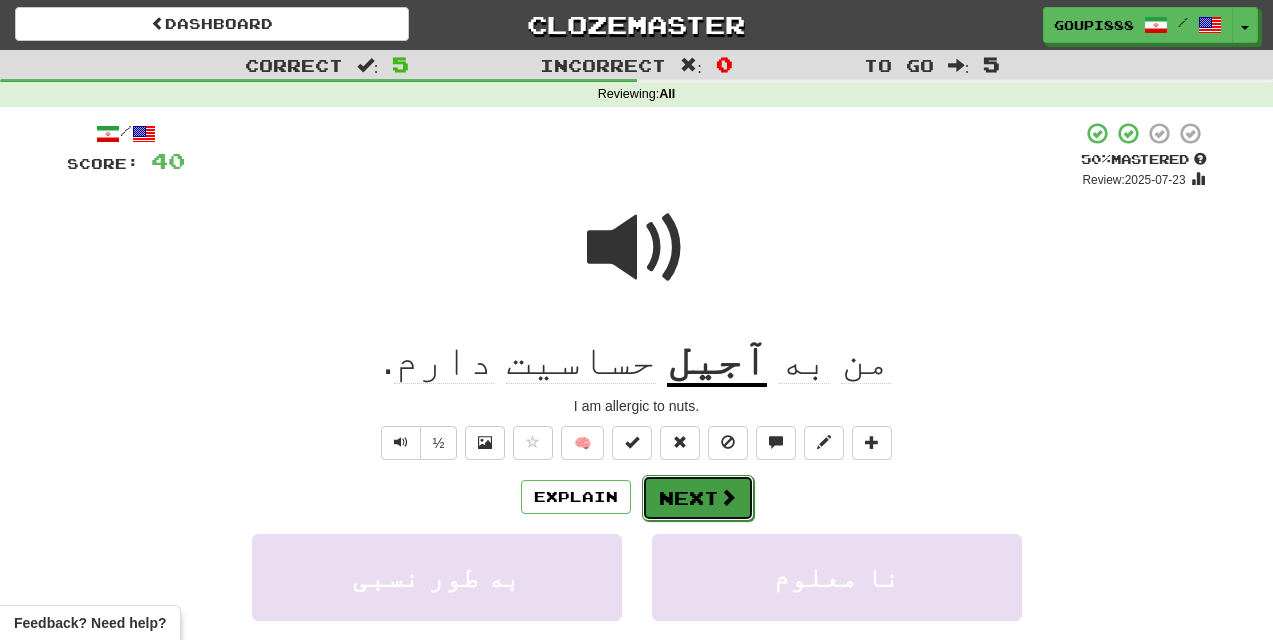 click at bounding box center (728, 497) 